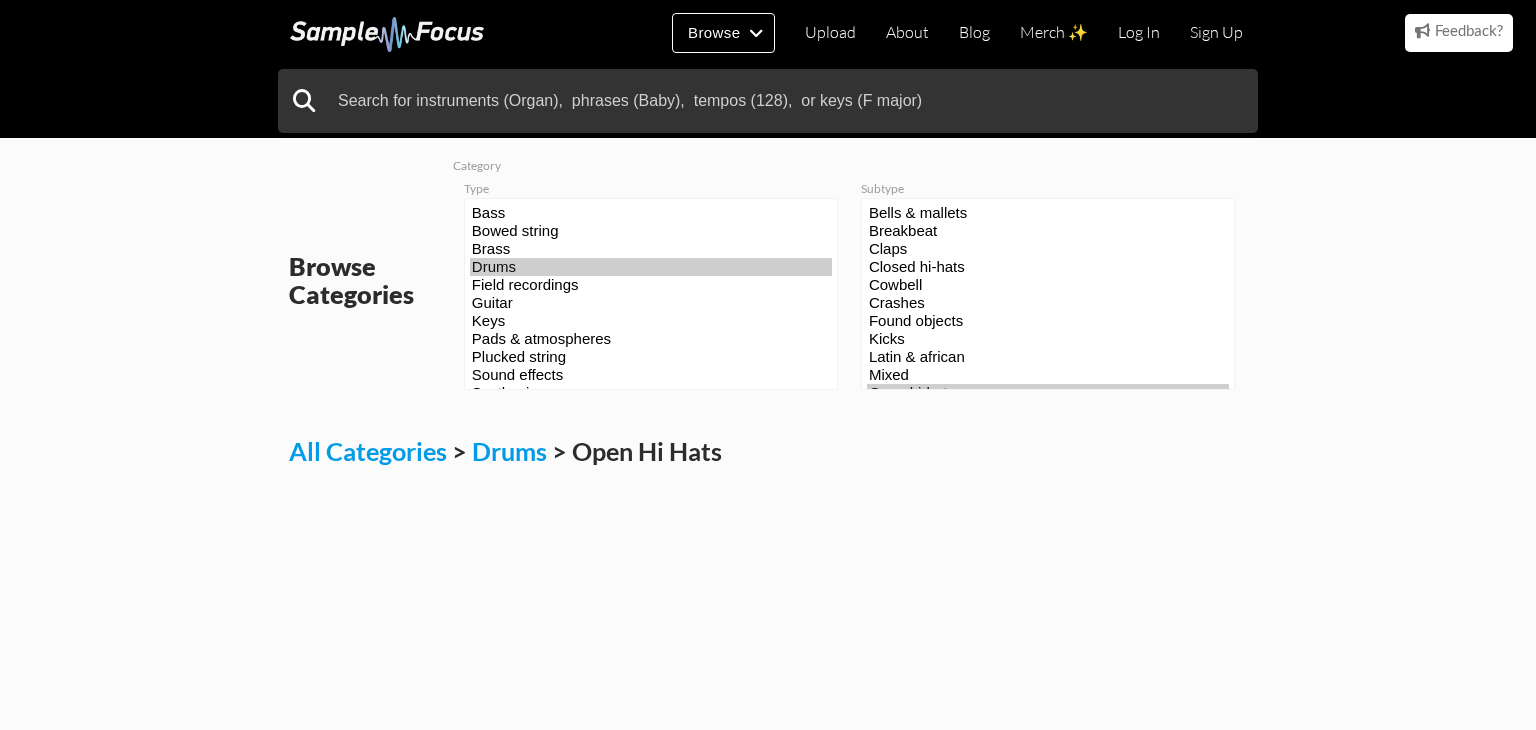 scroll, scrollTop: 0, scrollLeft: 0, axis: both 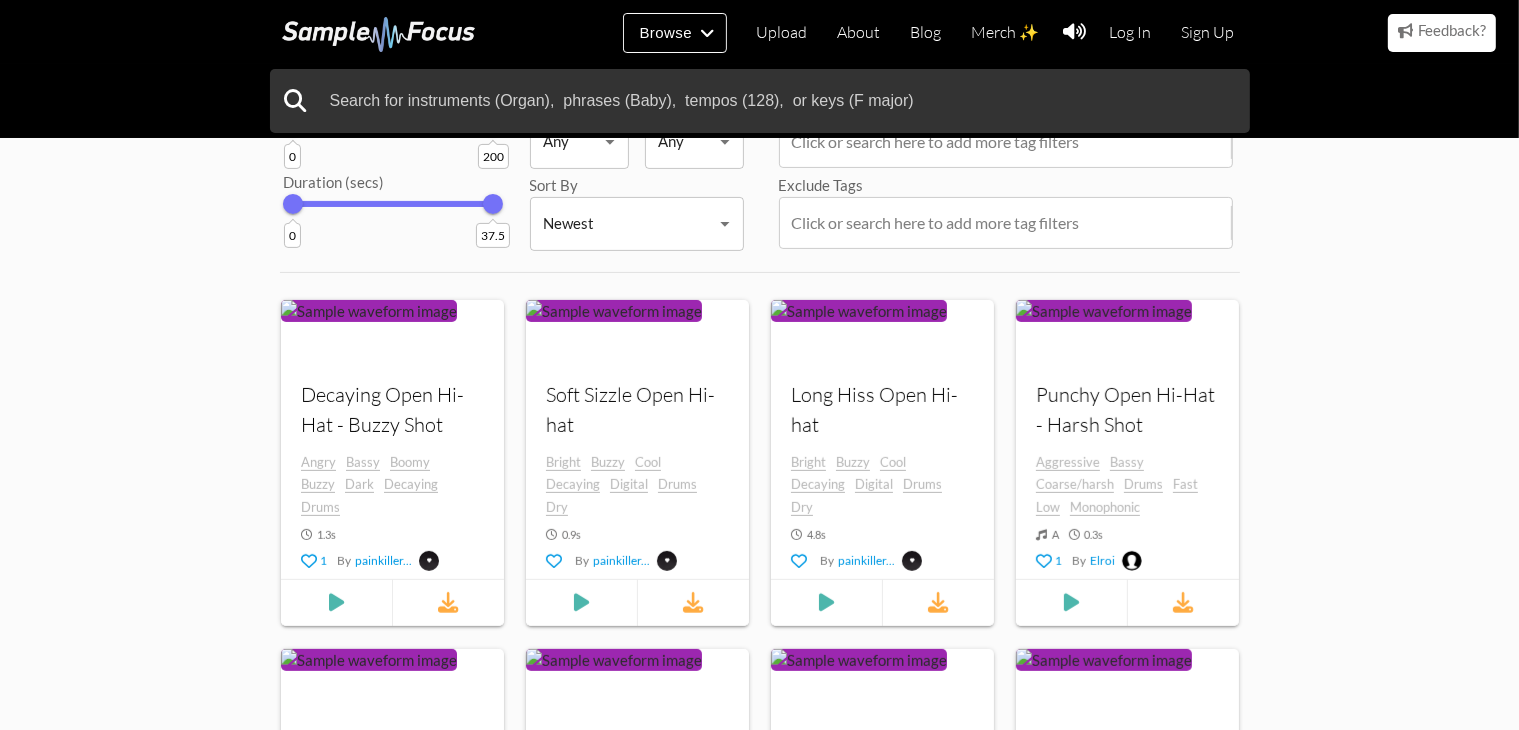 click on "Browse Categories
Category
Type
Bass
Bowed string
Brass
Drums
Field recordings
Guitar
Keys
Pads & atmospheres
Plucked string
Sound effects
Synthesizers
Vocals
Woodwinds
Subtype
Bells & mallets
Breakbeat
Claps Kicks" at bounding box center (759, 845) 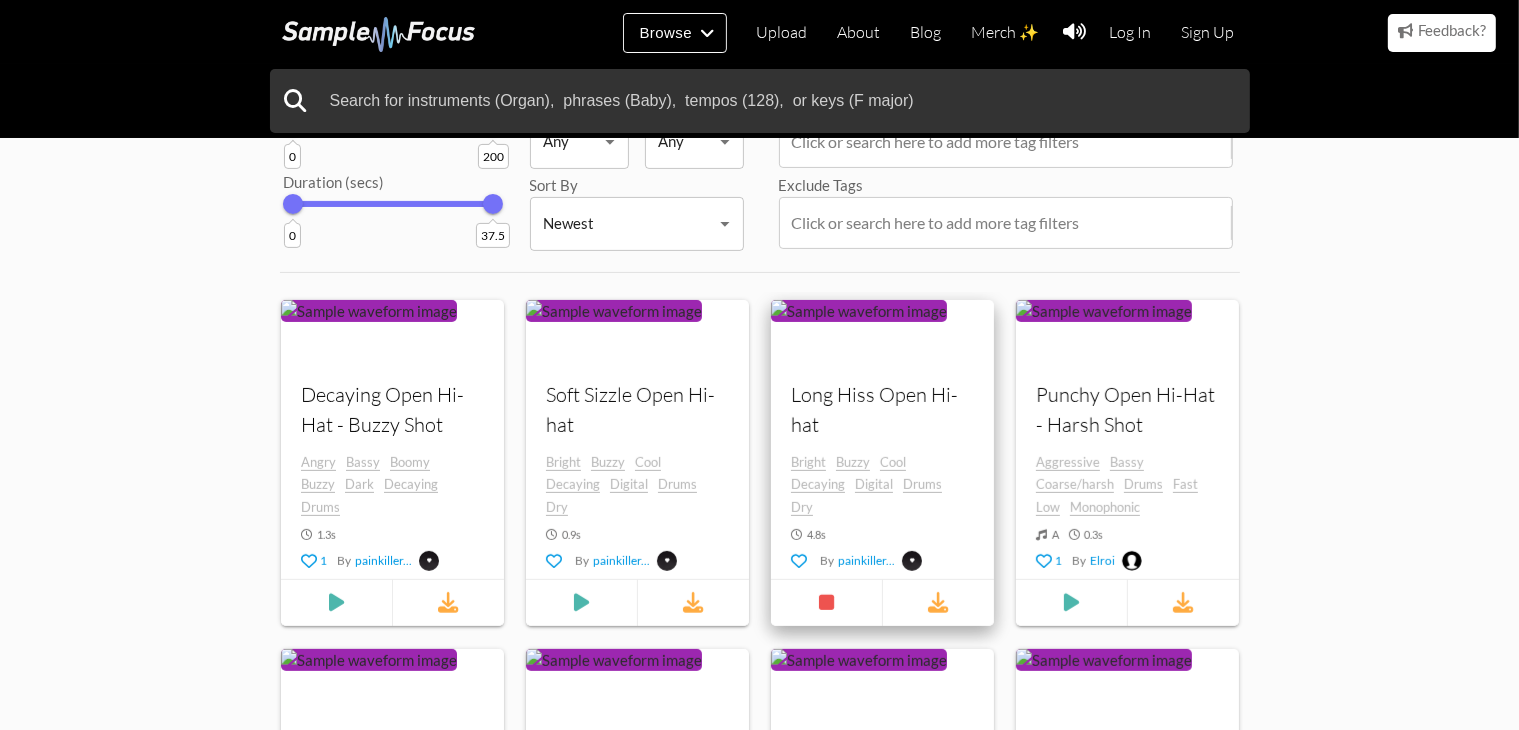 click on "Long Hiss Open Hi-hat" at bounding box center (882, 410) 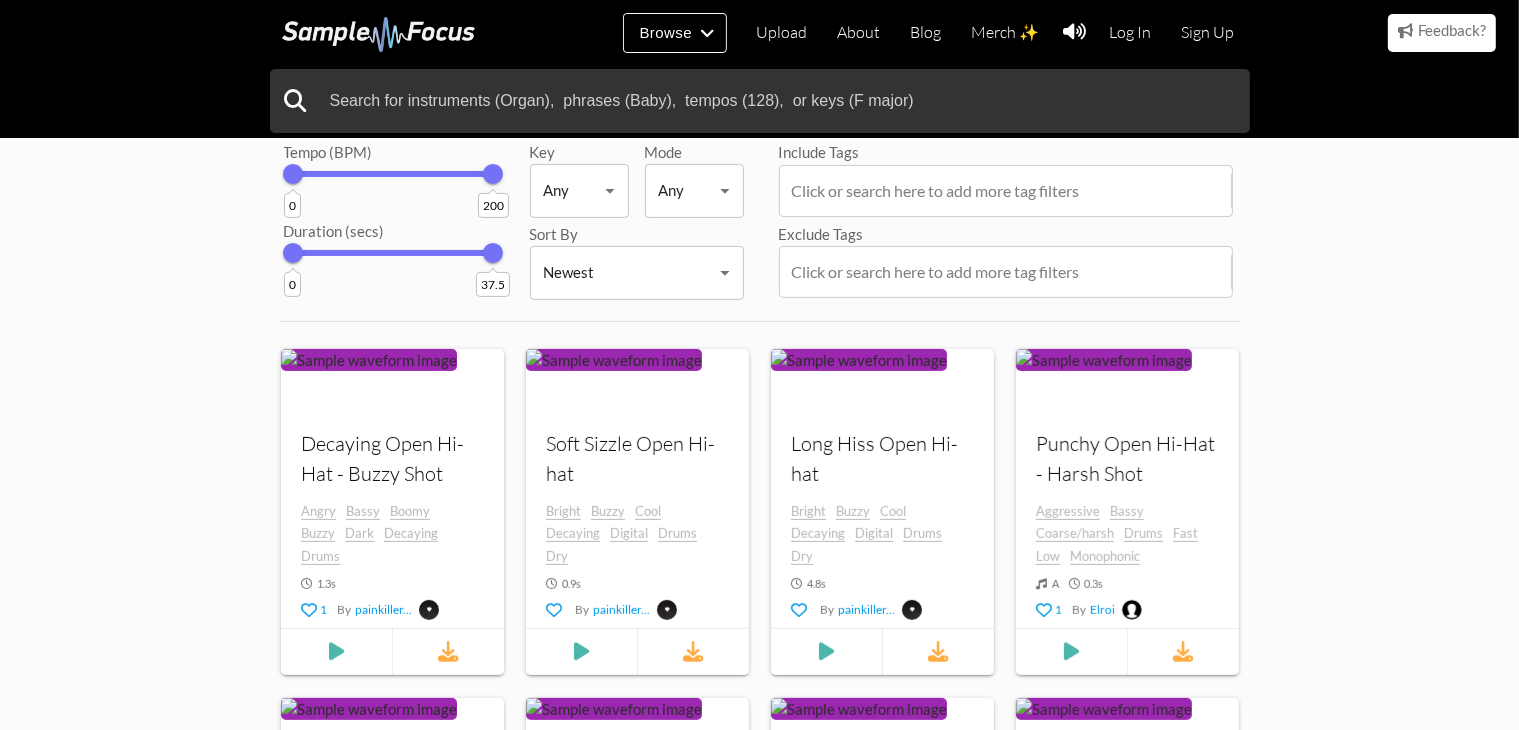 scroll, scrollTop: 300, scrollLeft: 0, axis: vertical 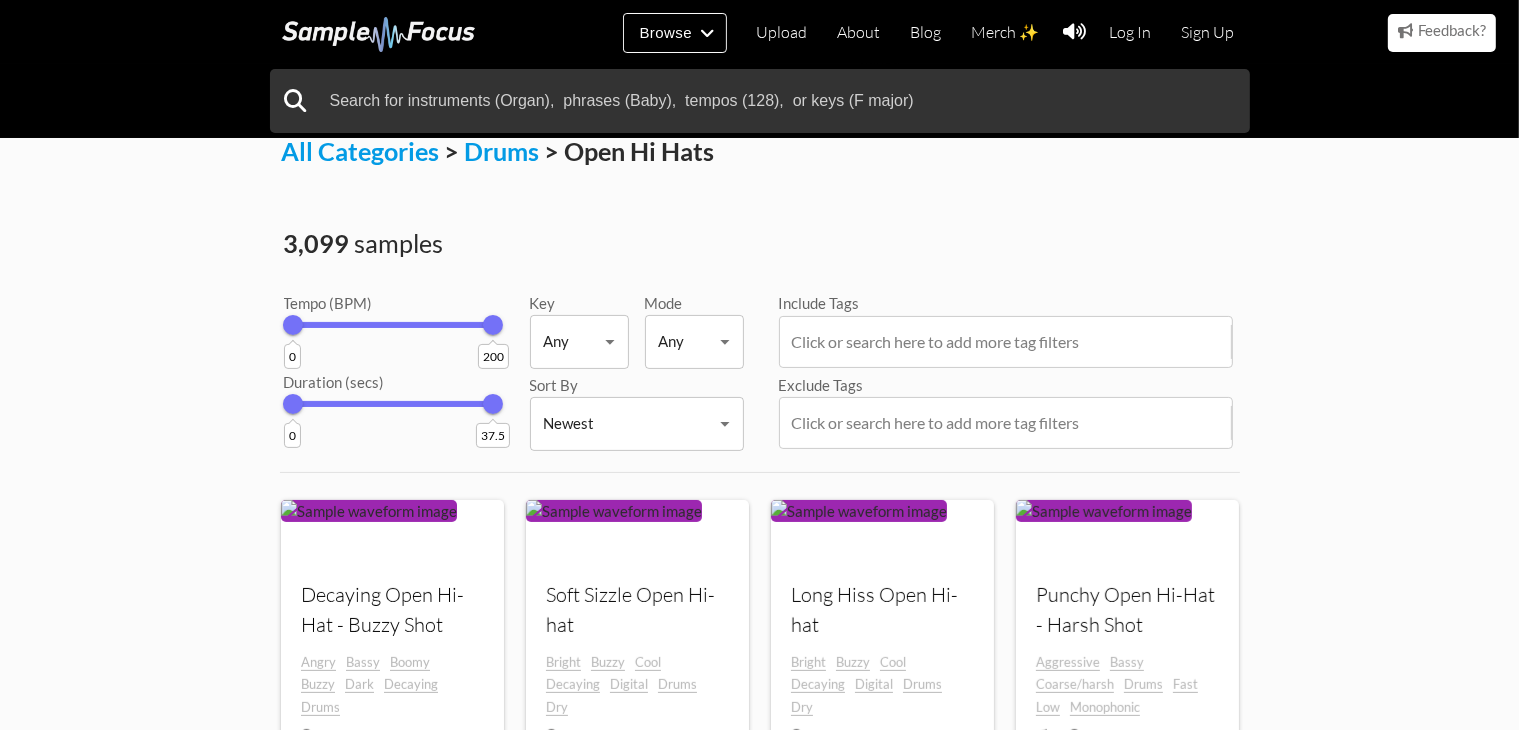 click on "Browse Categories
Category
Type
Bass
Bowed string
Brass
Drums
Field recordings
Guitar
Keys
Pads & atmospheres
Plucked string
Sound effects
Synthesizers
Vocals
Woodwinds
Subtype
Bells & mallets
Breakbeat
Claps Kicks" at bounding box center [759, 1045] 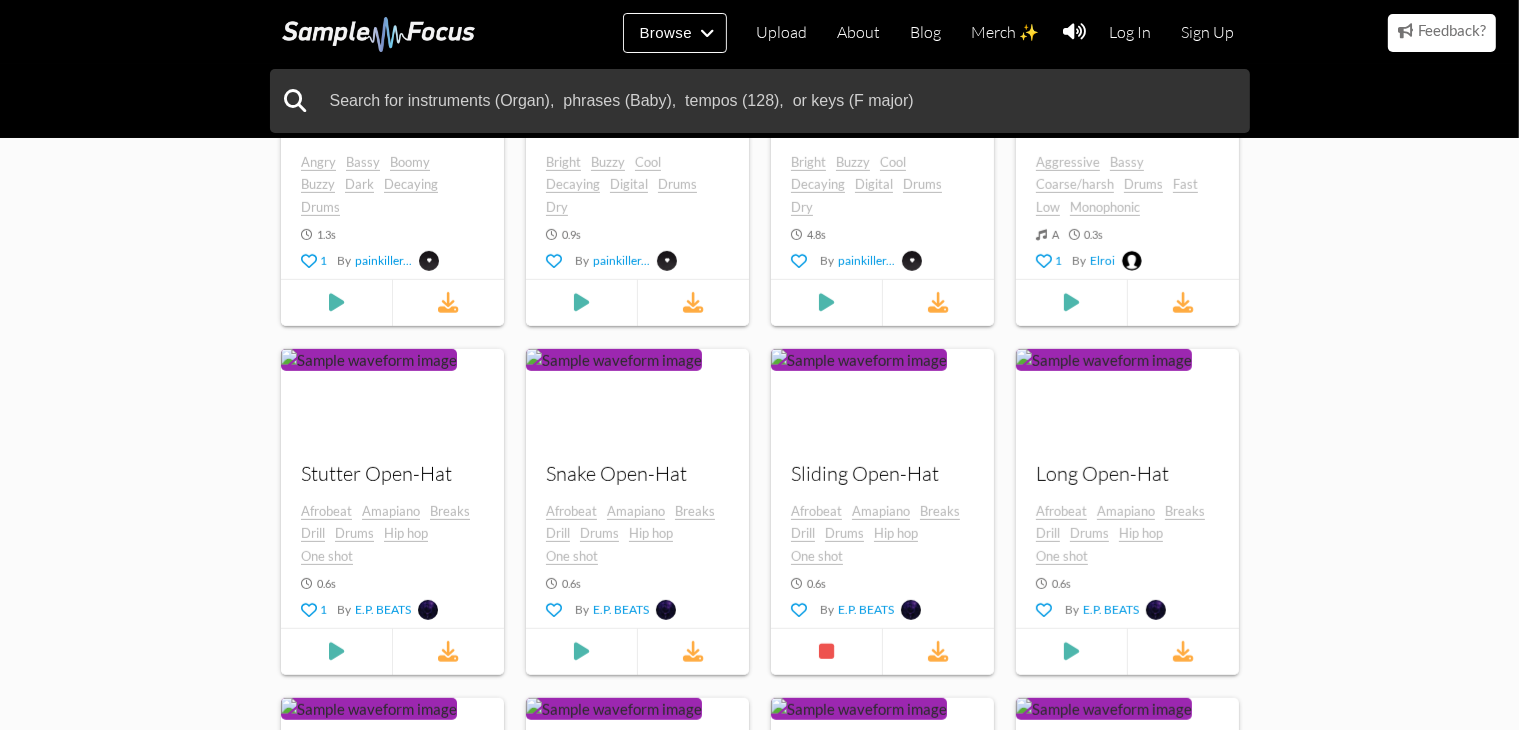scroll, scrollTop: 0, scrollLeft: 0, axis: both 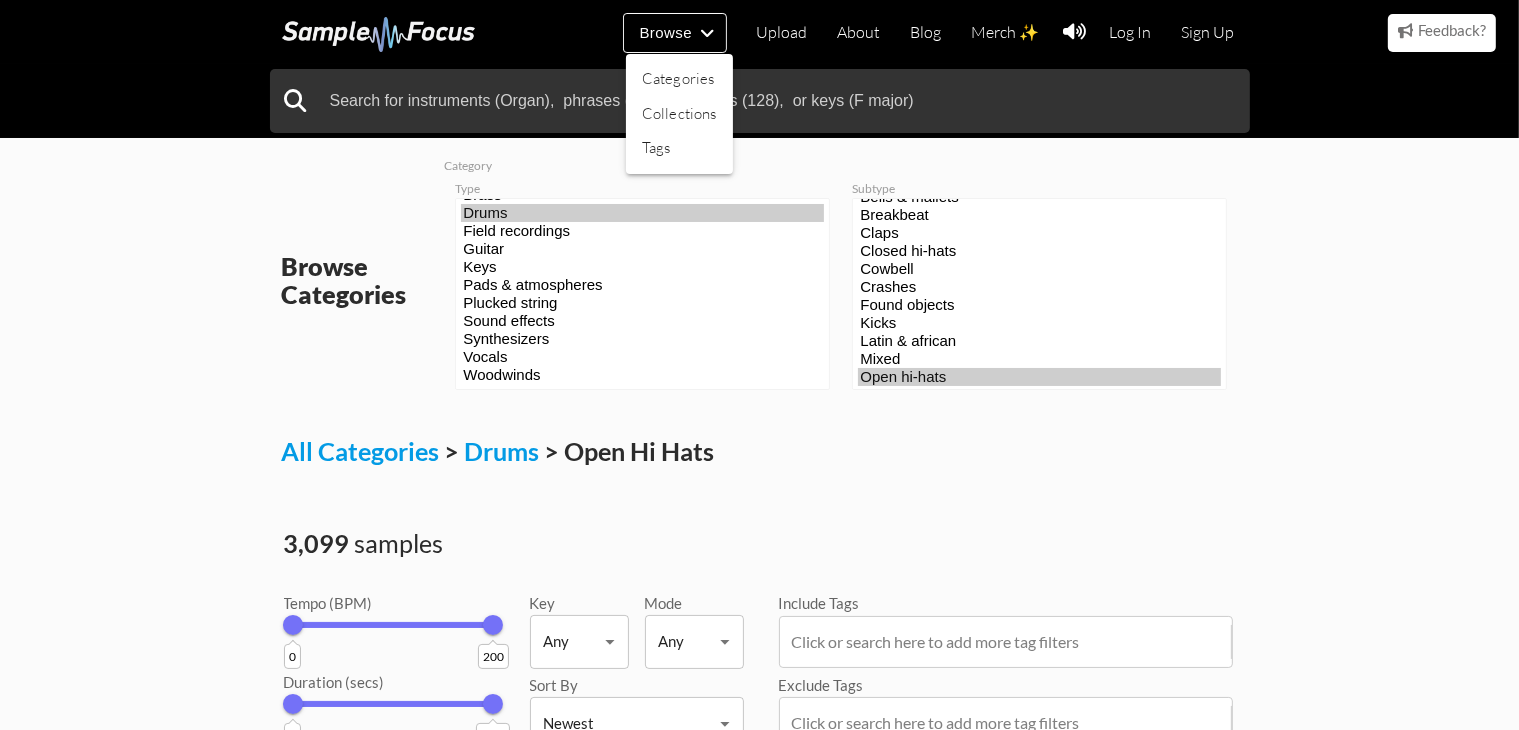 click at bounding box center [759, 365] 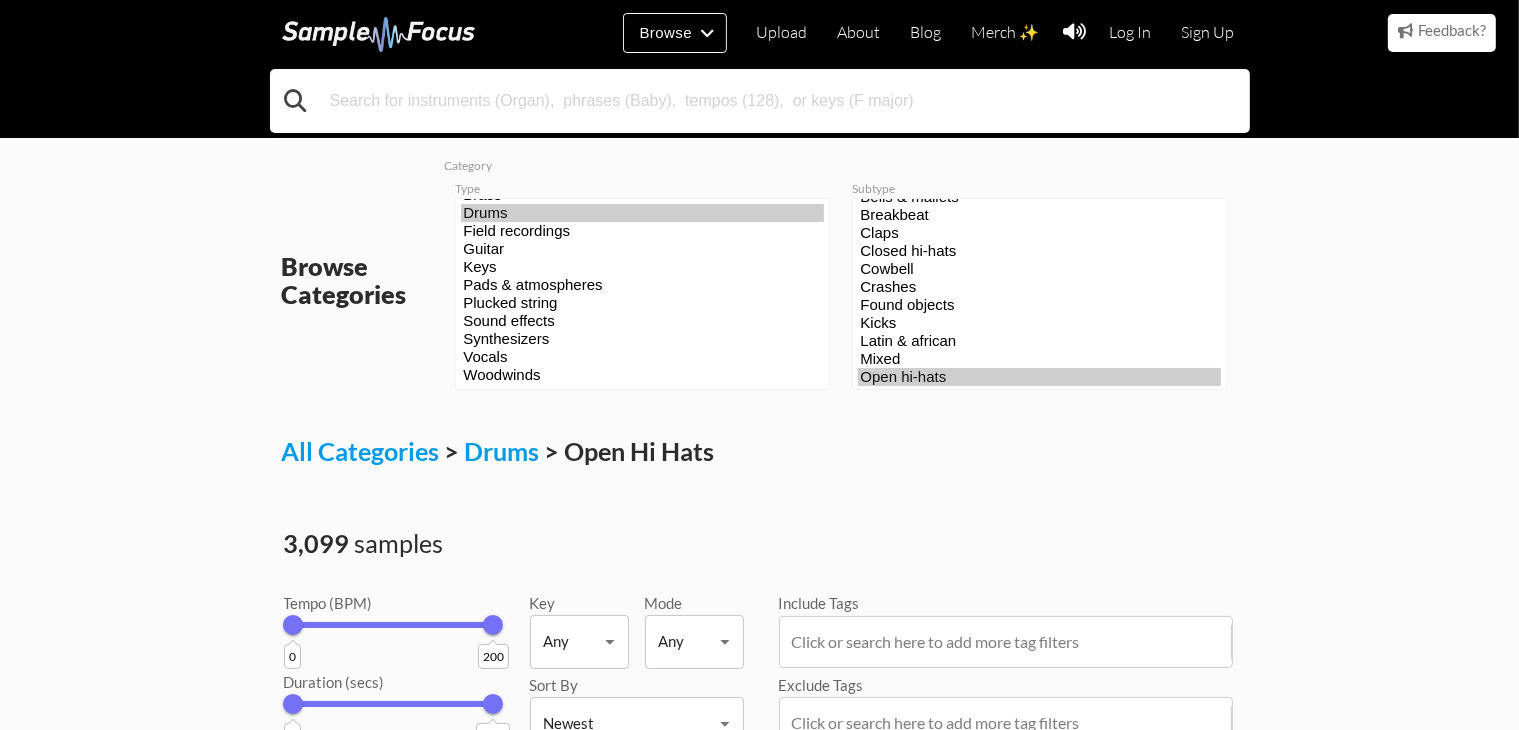 click at bounding box center [760, 101] 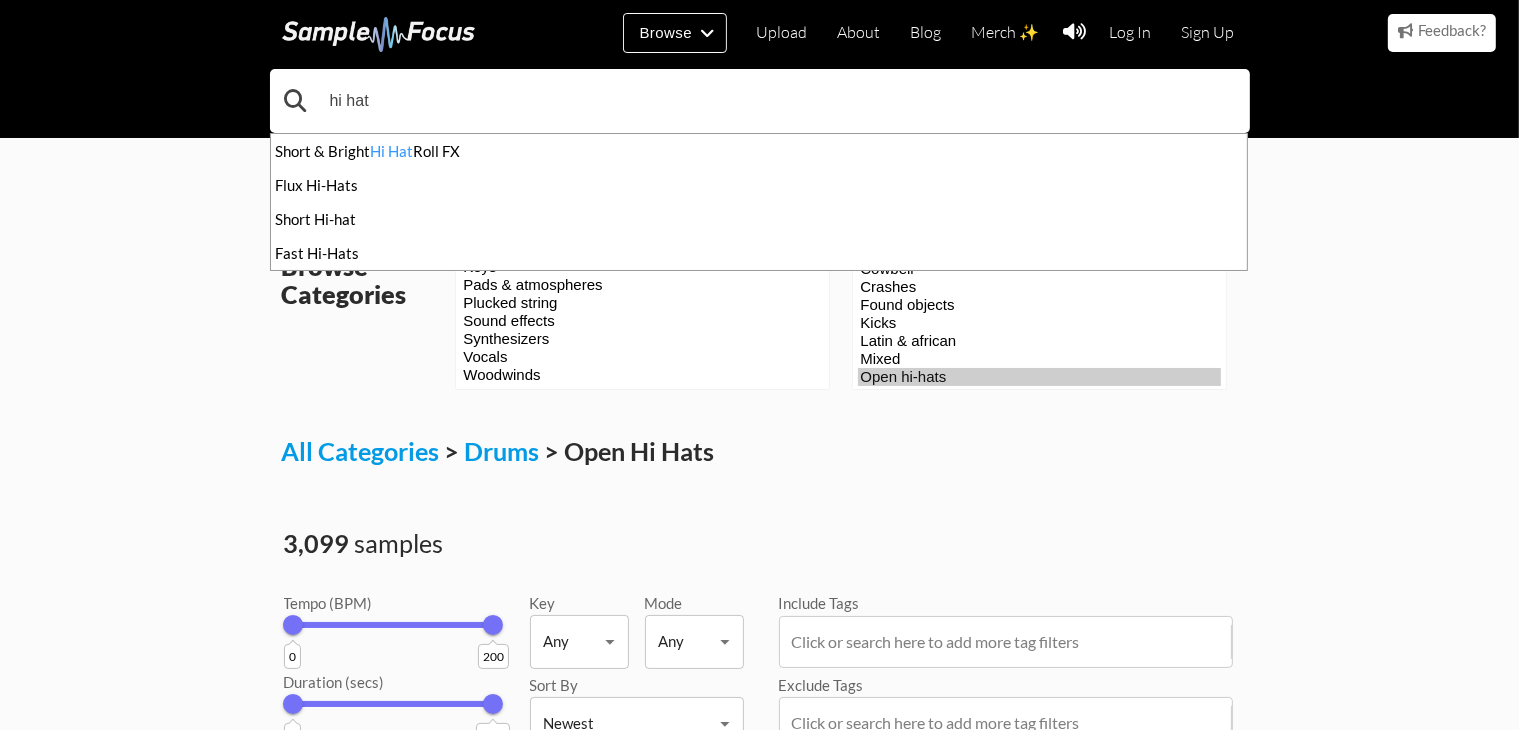 type on "hi hat" 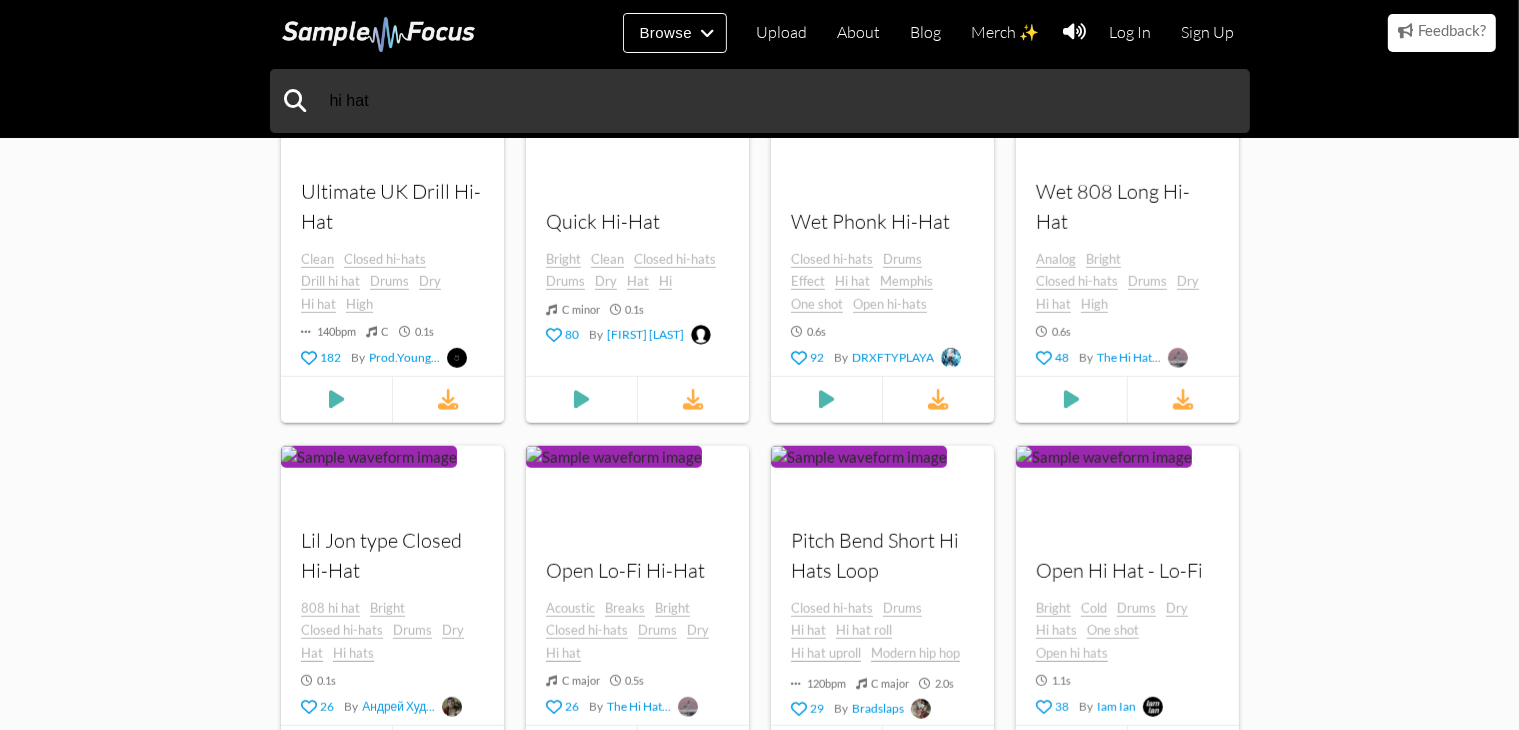 scroll, scrollTop: 2000, scrollLeft: 0, axis: vertical 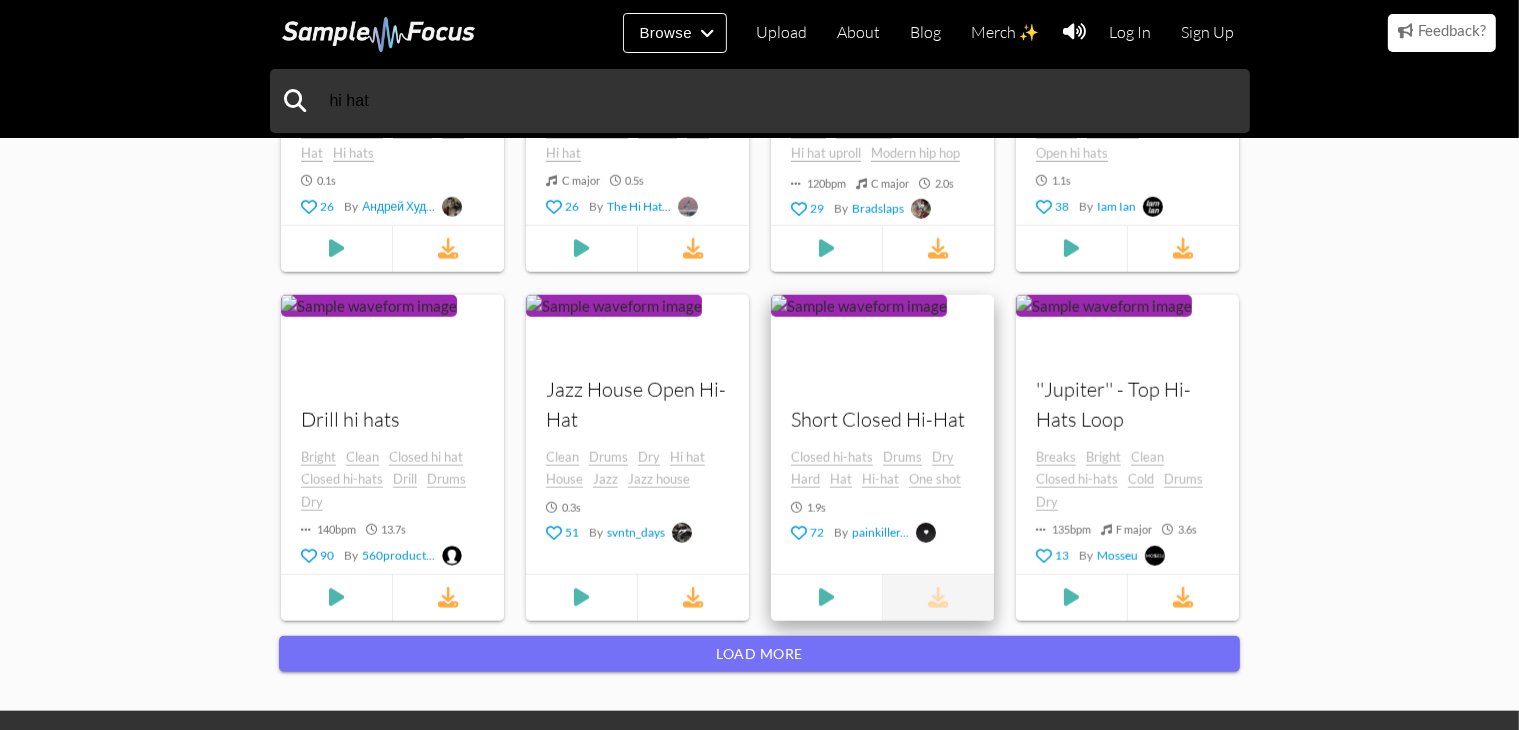 click at bounding box center (938, 598) 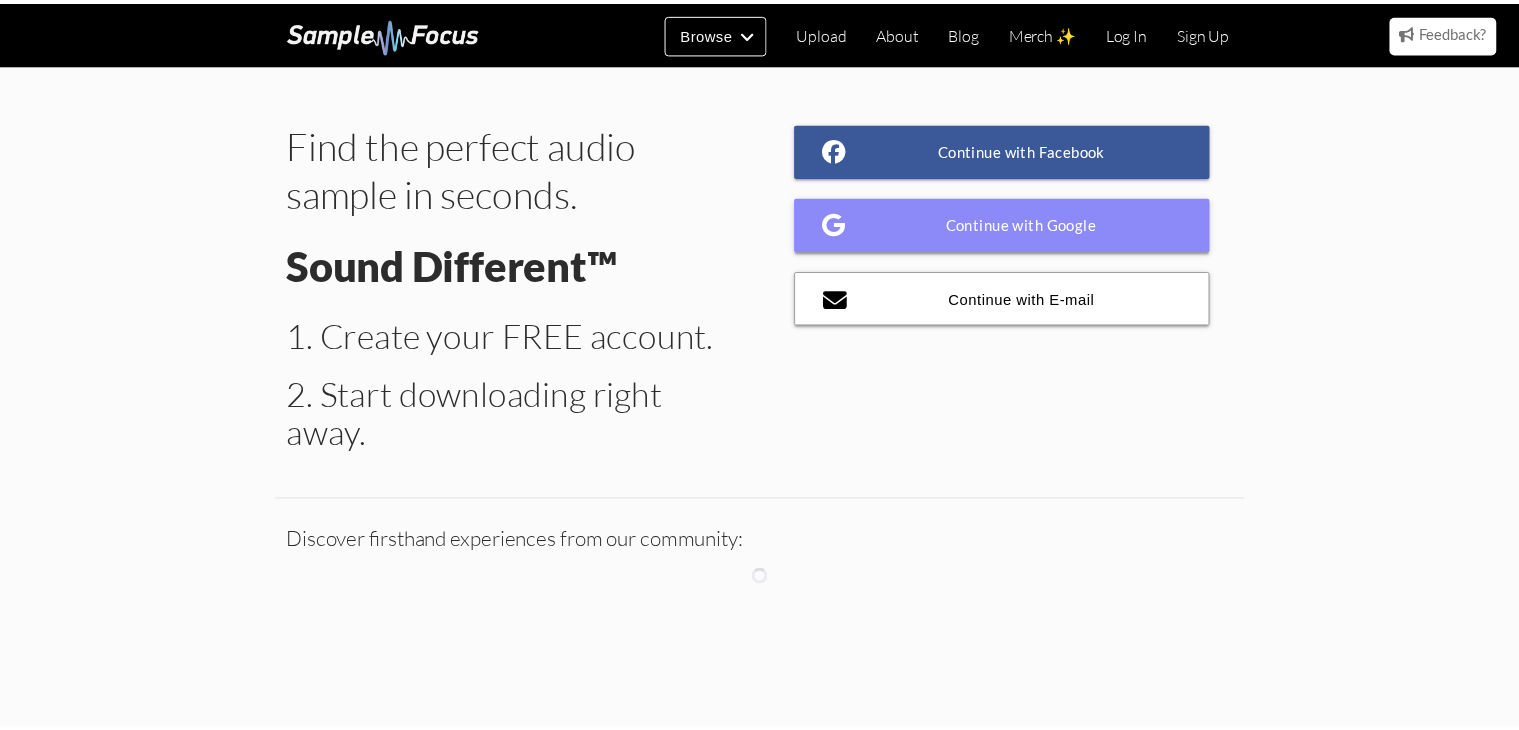 scroll, scrollTop: 0, scrollLeft: 0, axis: both 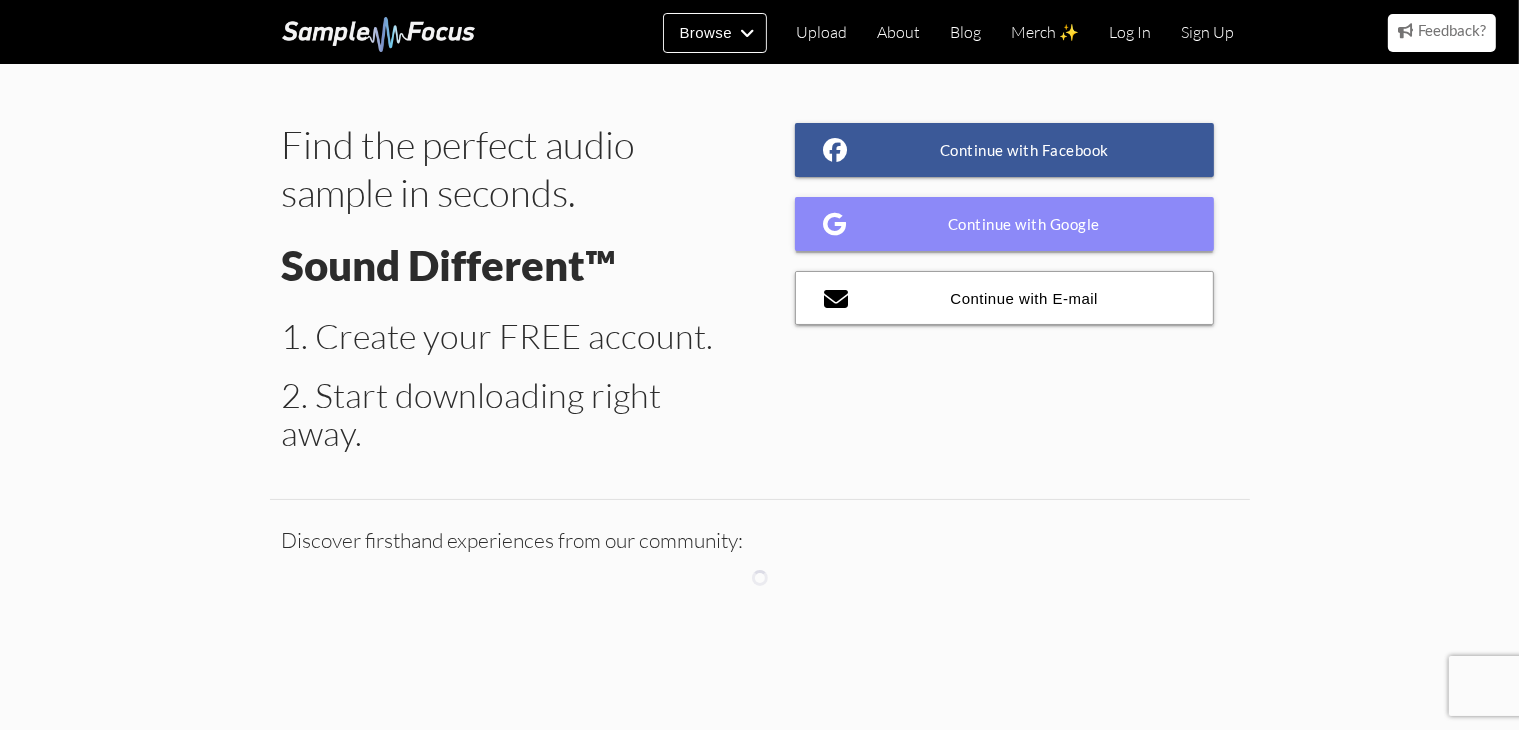 click at bounding box center (835, 224) 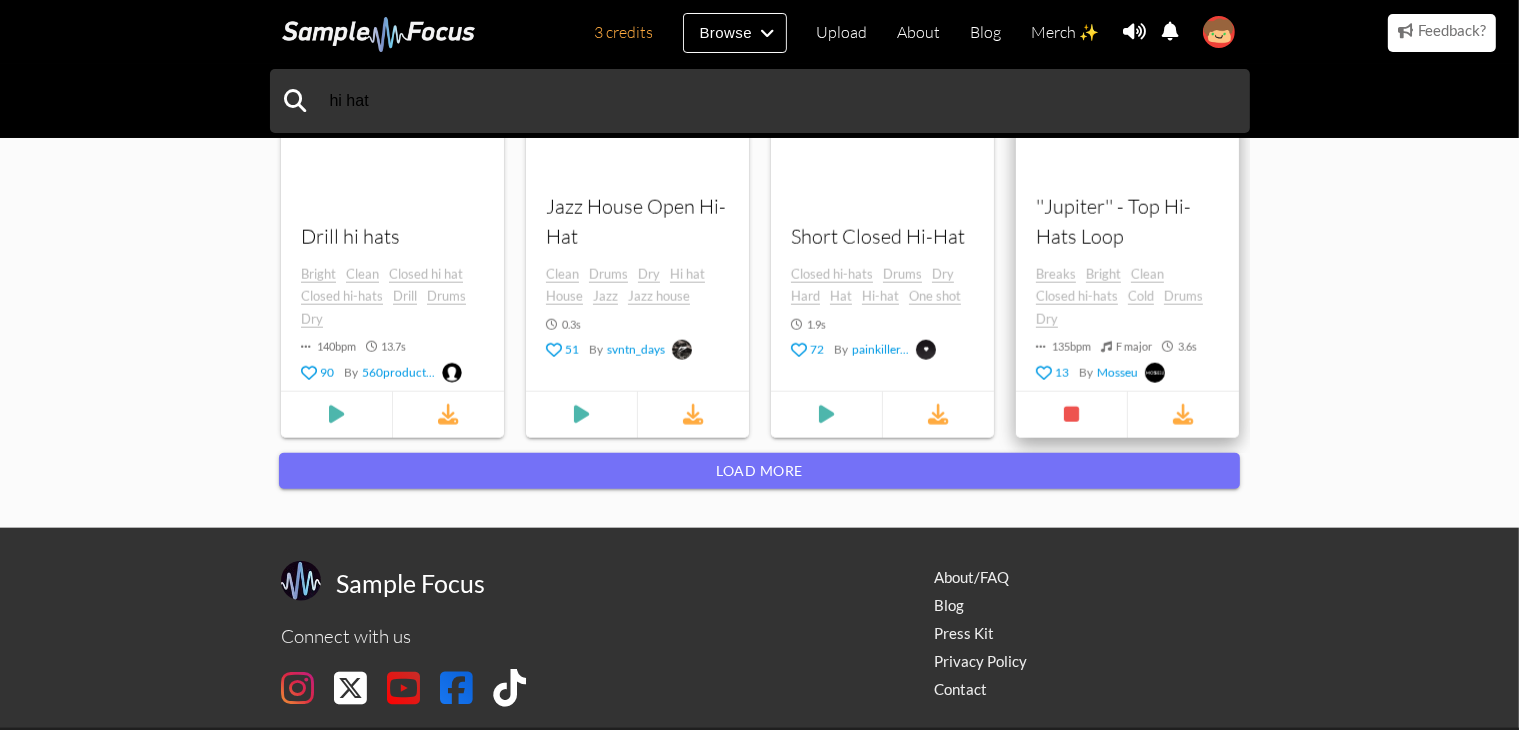 scroll, scrollTop: 2000, scrollLeft: 0, axis: vertical 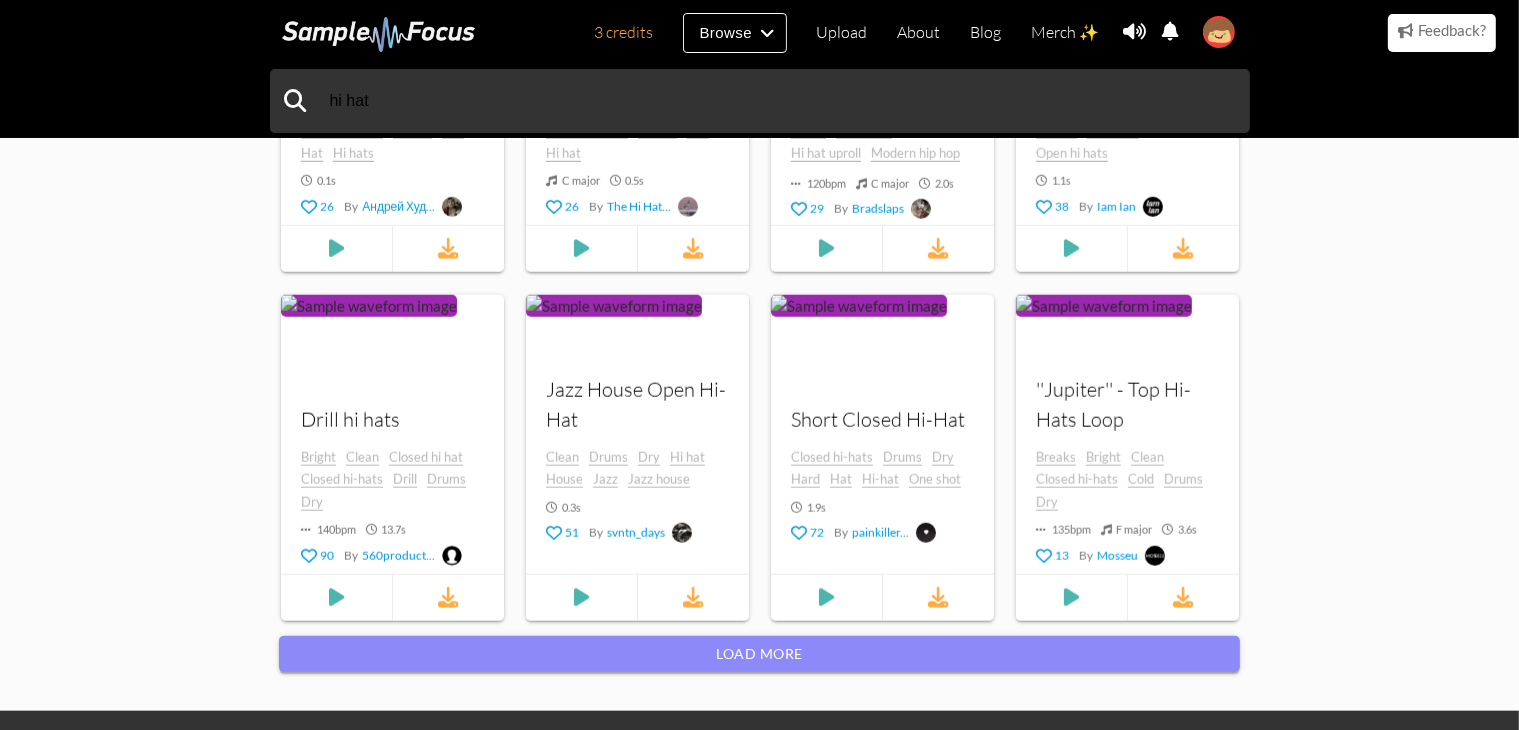 click on "Load more" at bounding box center (759, 654) 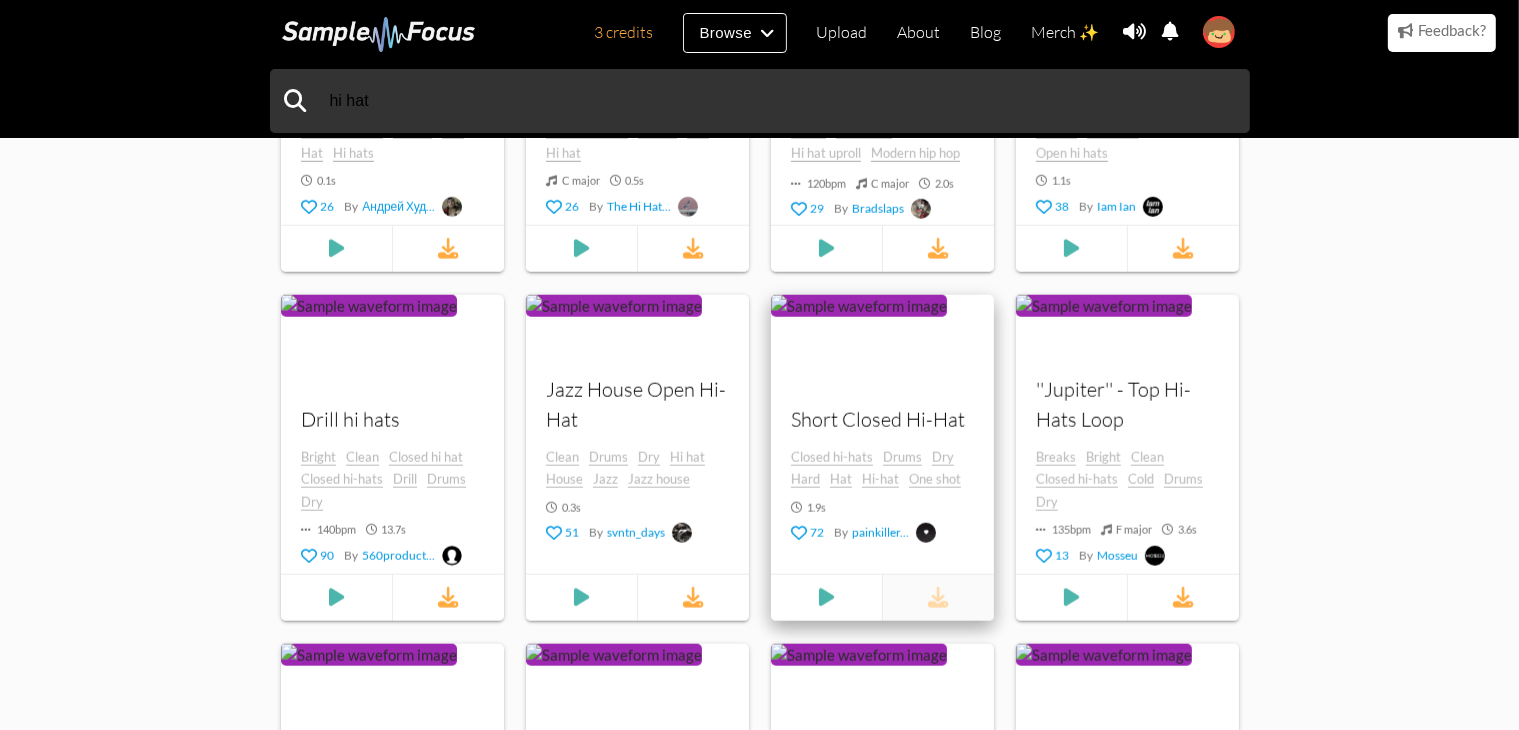 click at bounding box center (938, 598) 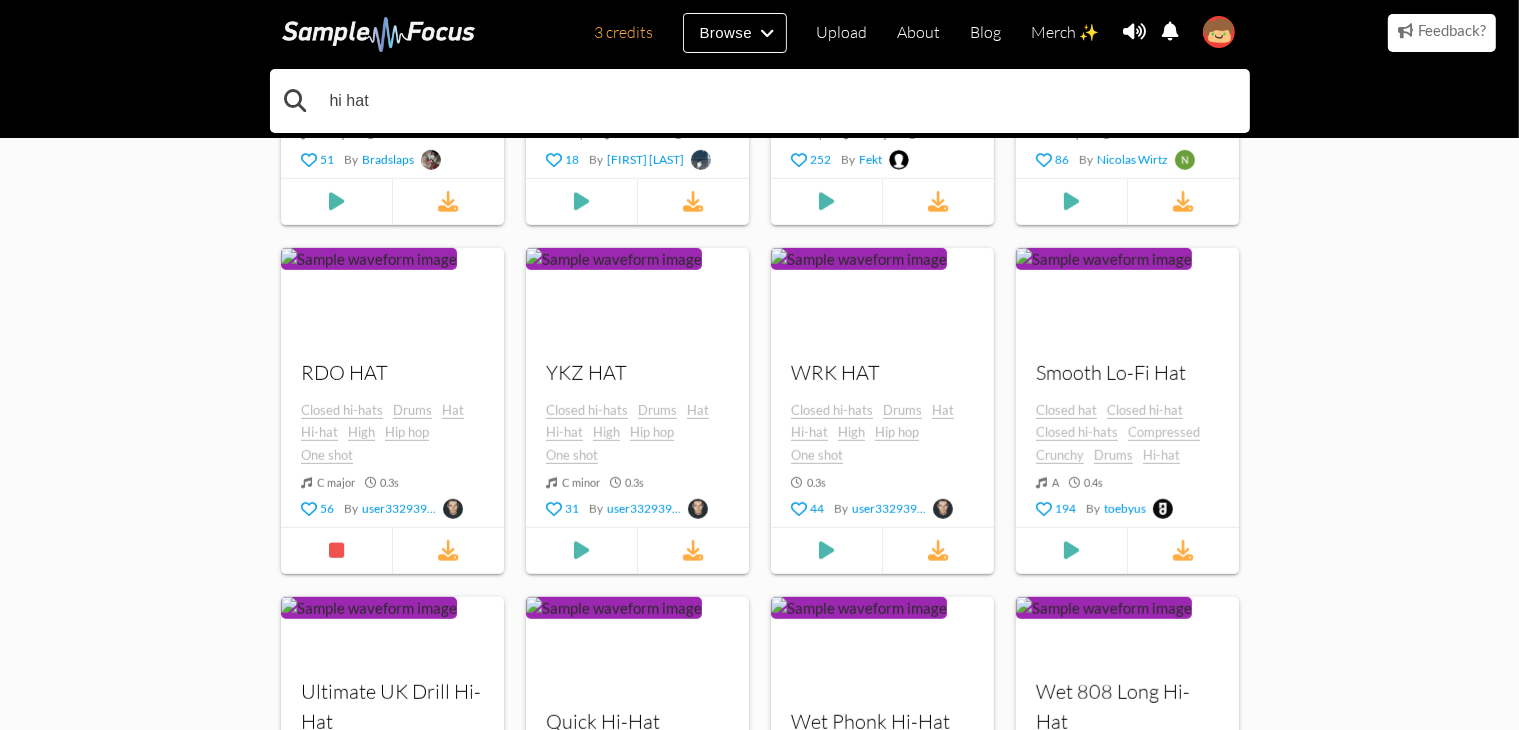 click on "hi hat" at bounding box center (760, 101) 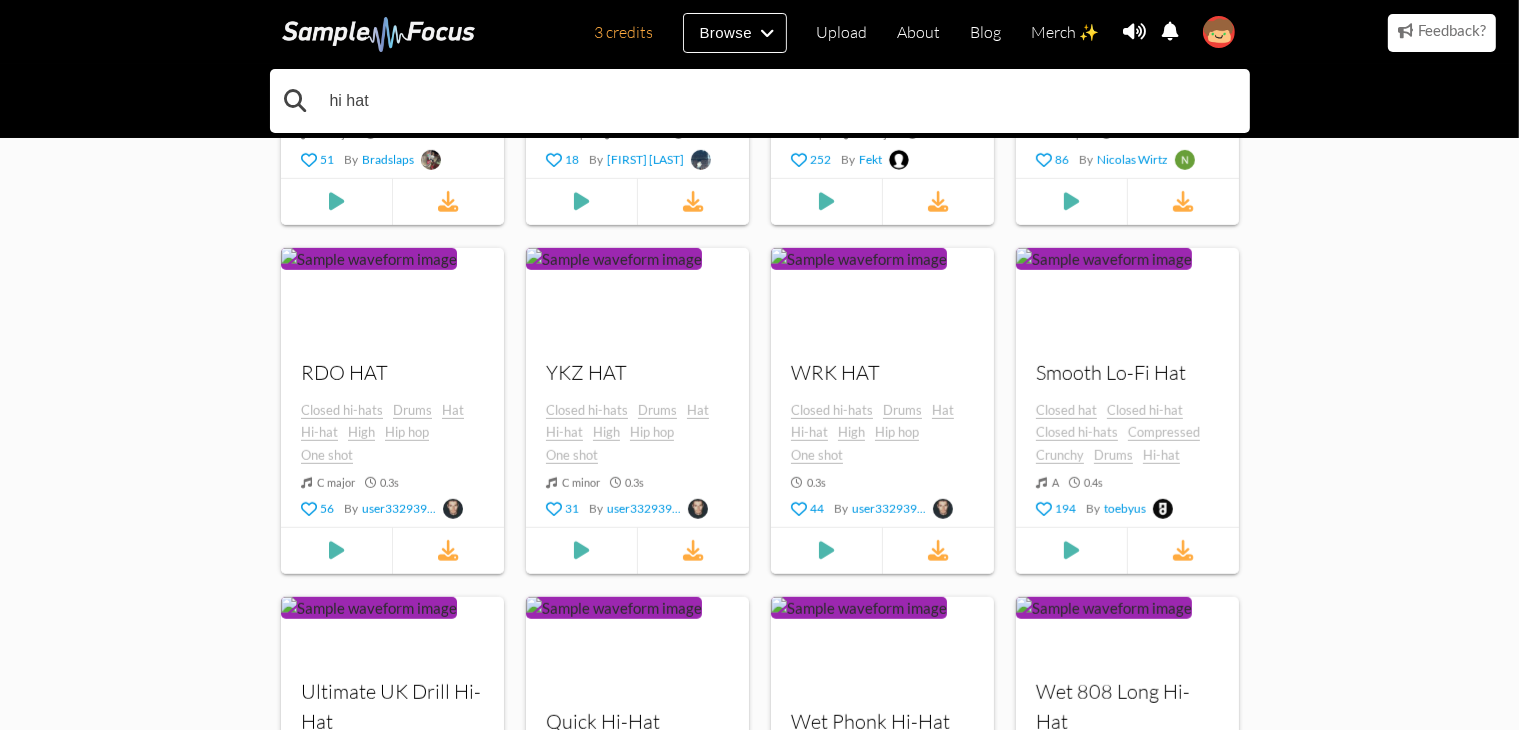 scroll, scrollTop: 800, scrollLeft: 0, axis: vertical 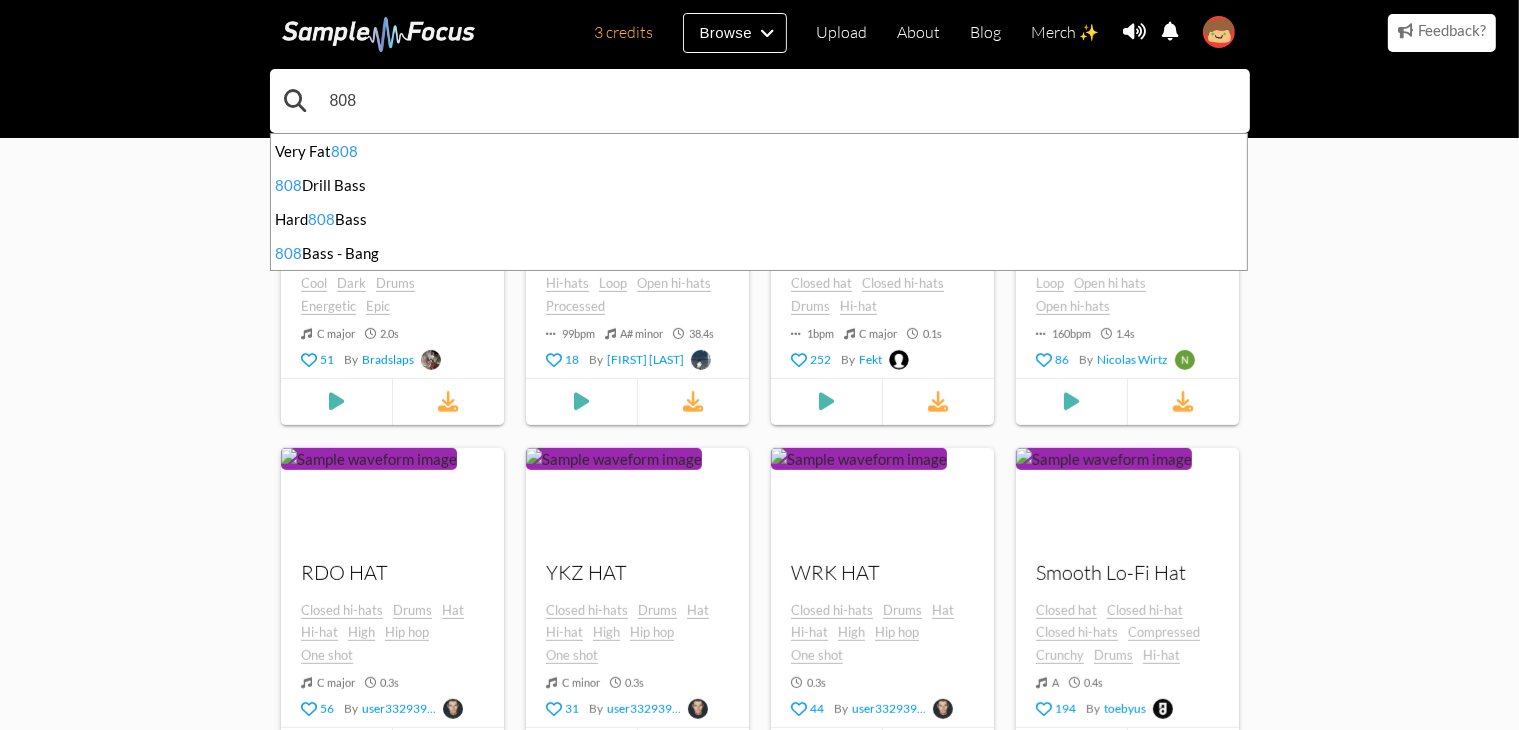 type on "808" 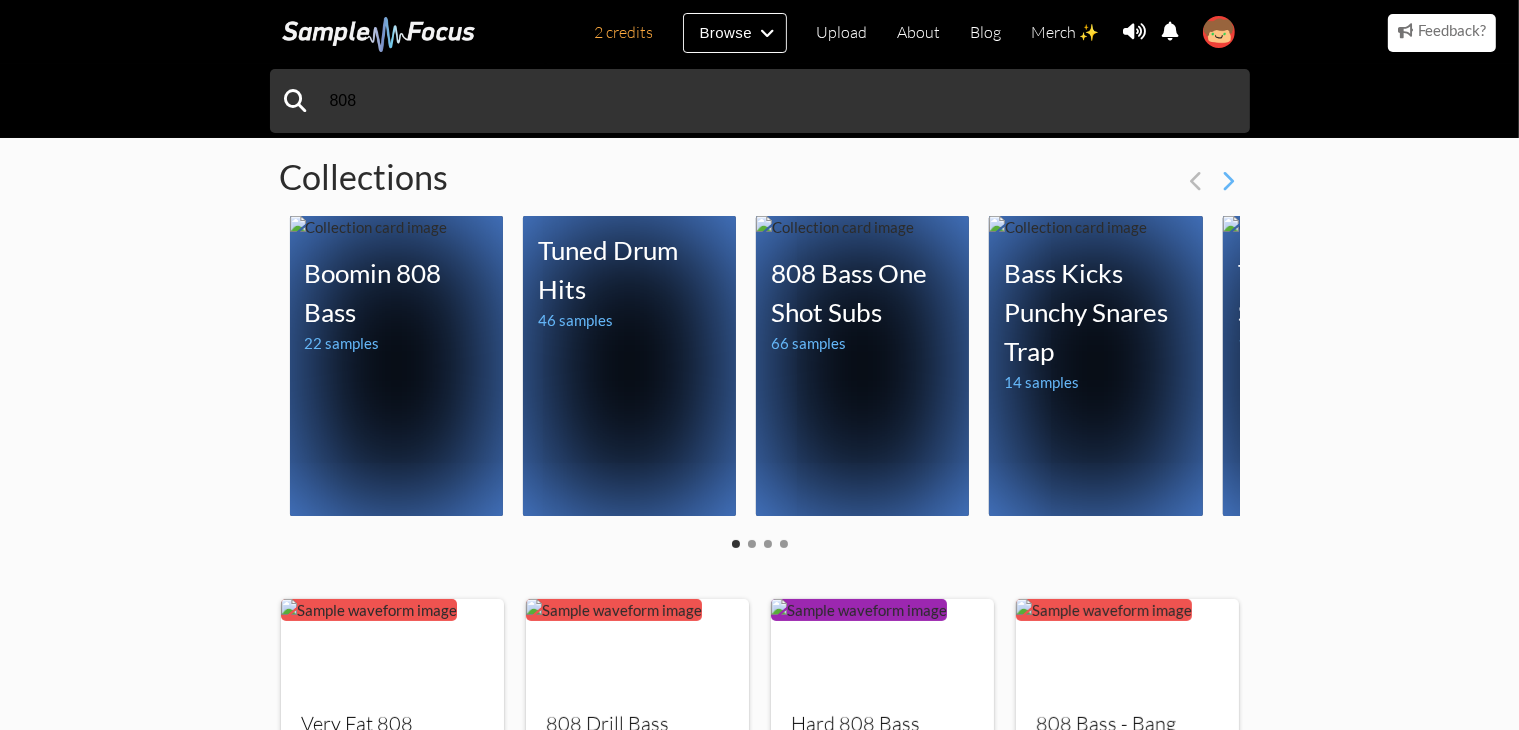 scroll, scrollTop: 700, scrollLeft: 0, axis: vertical 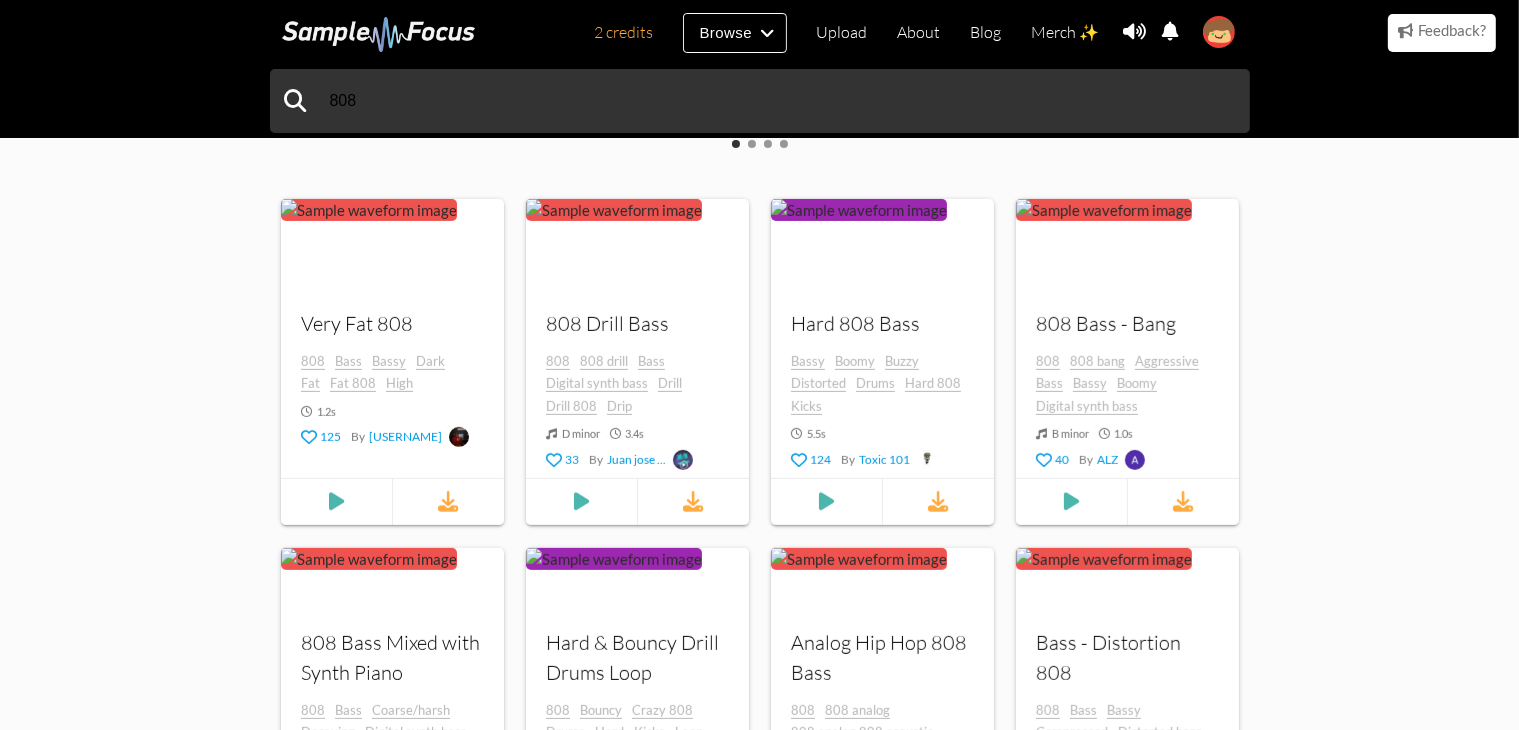 click on "[NUMBER] search results for " [NUMBER] " Tempo (BPM) 0 200 Duration (secs) 0 109 Key Any Any Mode Any Any Sort By Newest Newest Include Tags Click or search here to add more tag filters Exclude Tags Click or search here to add more tag filters Collections Boomin [NUMBER] Bass 22 samples Boomin [NUMBER] Bass Your browser does not support the audio element. Your browser does not support the audio element. Your browser does not support the audio element. + 19 more samples Tuned Drum Hits 46 samples Tuned Drum Hits Your browser does not support the audio element. Your browser does not support the audio element. Your browser does not support the audio element. + 43 more samples [NUMBER] Bass One Shot Subs 66 samples [NUMBER] Bass One Shot Subs Your browser does not support the audio element. Your browser does not support the audio element. audio element. 8" at bounding box center (759, 687) 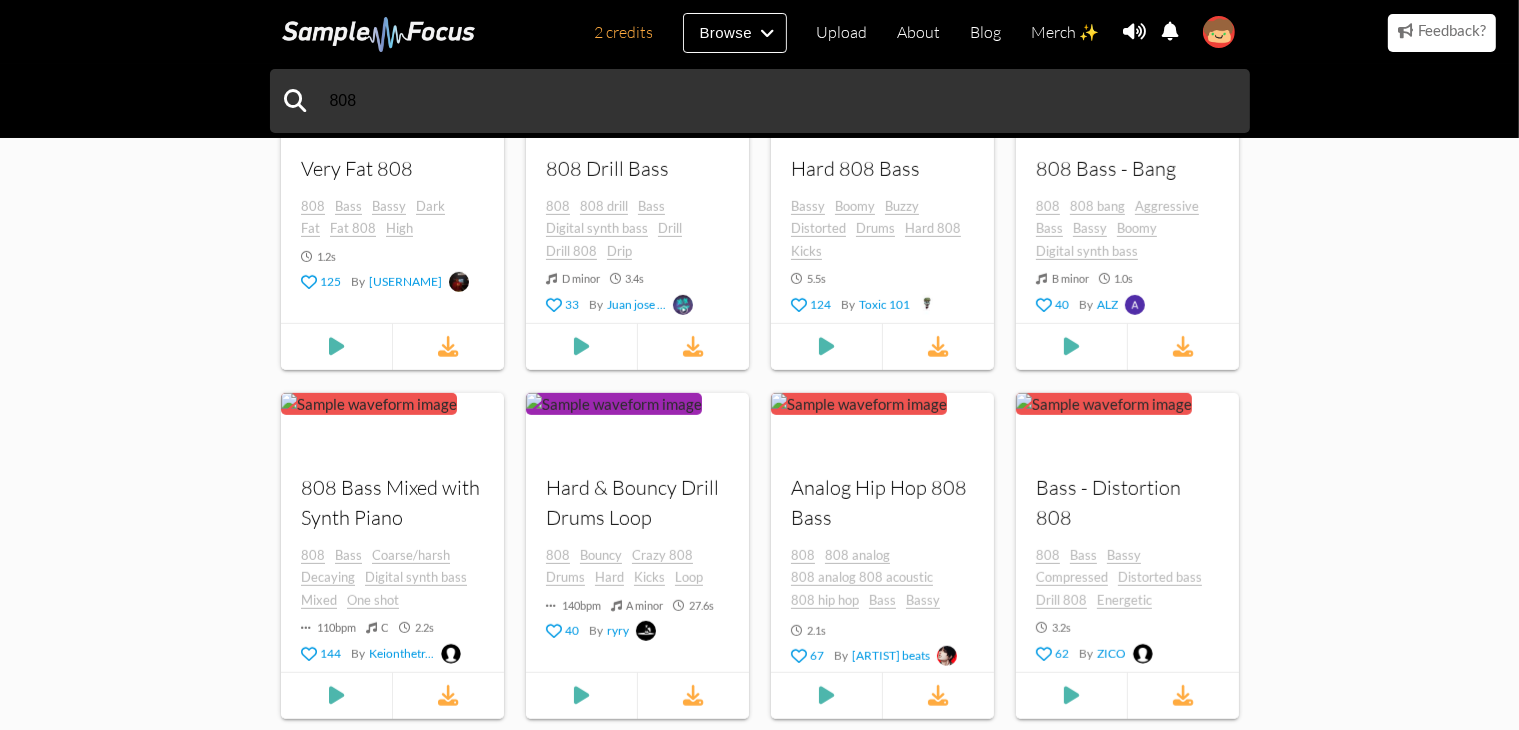 scroll, scrollTop: 200, scrollLeft: 0, axis: vertical 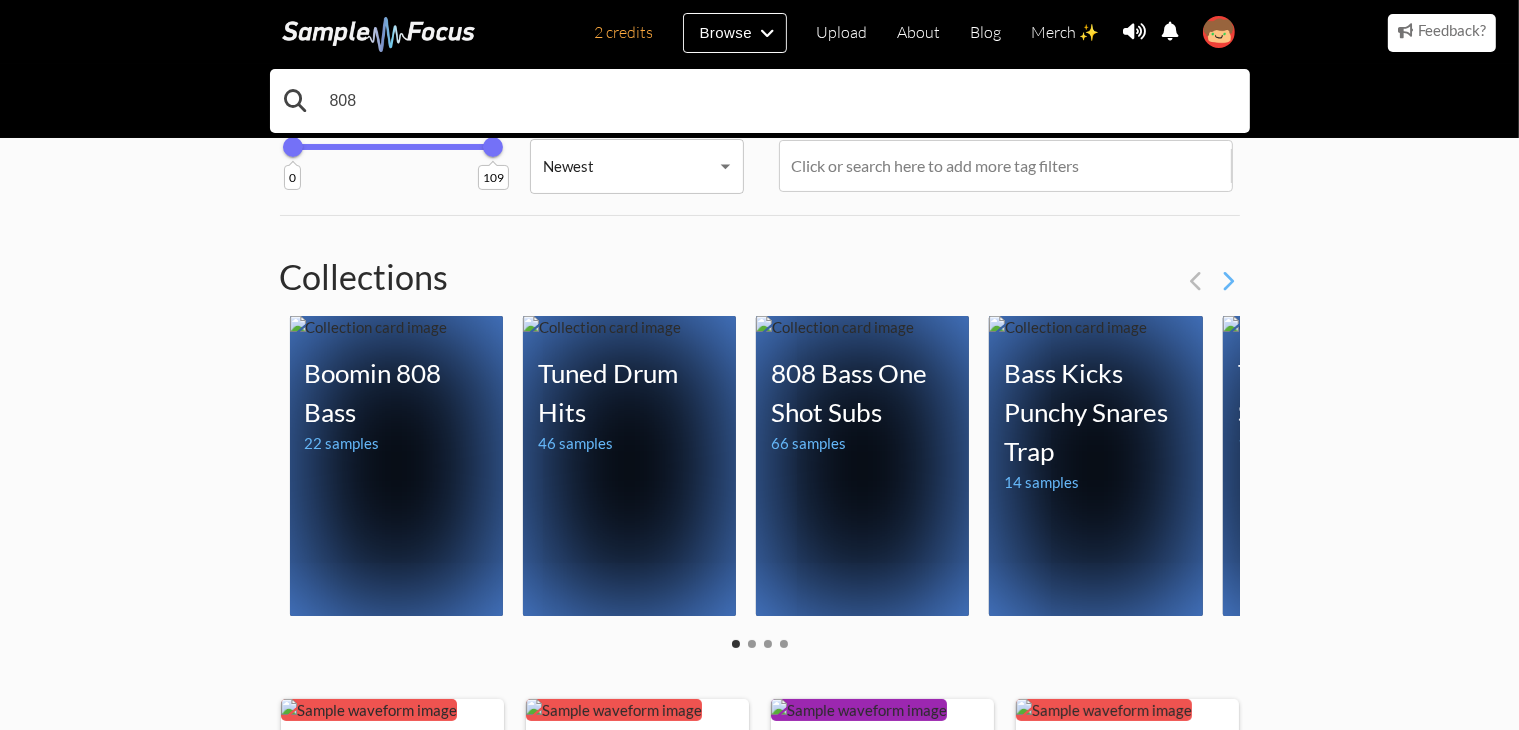 click on "808" at bounding box center [759, 101] 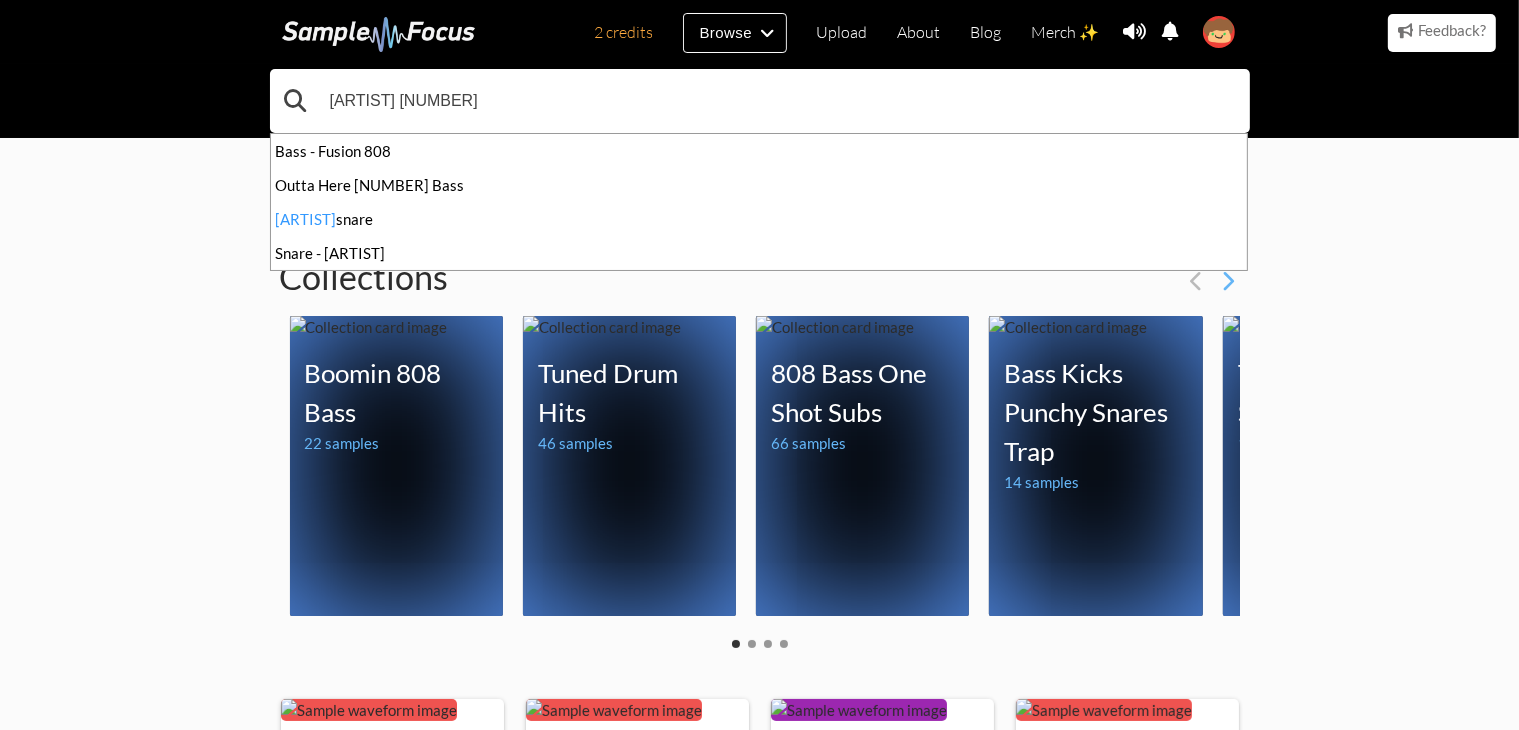 type on "[ARTIST] [NUMBER]" 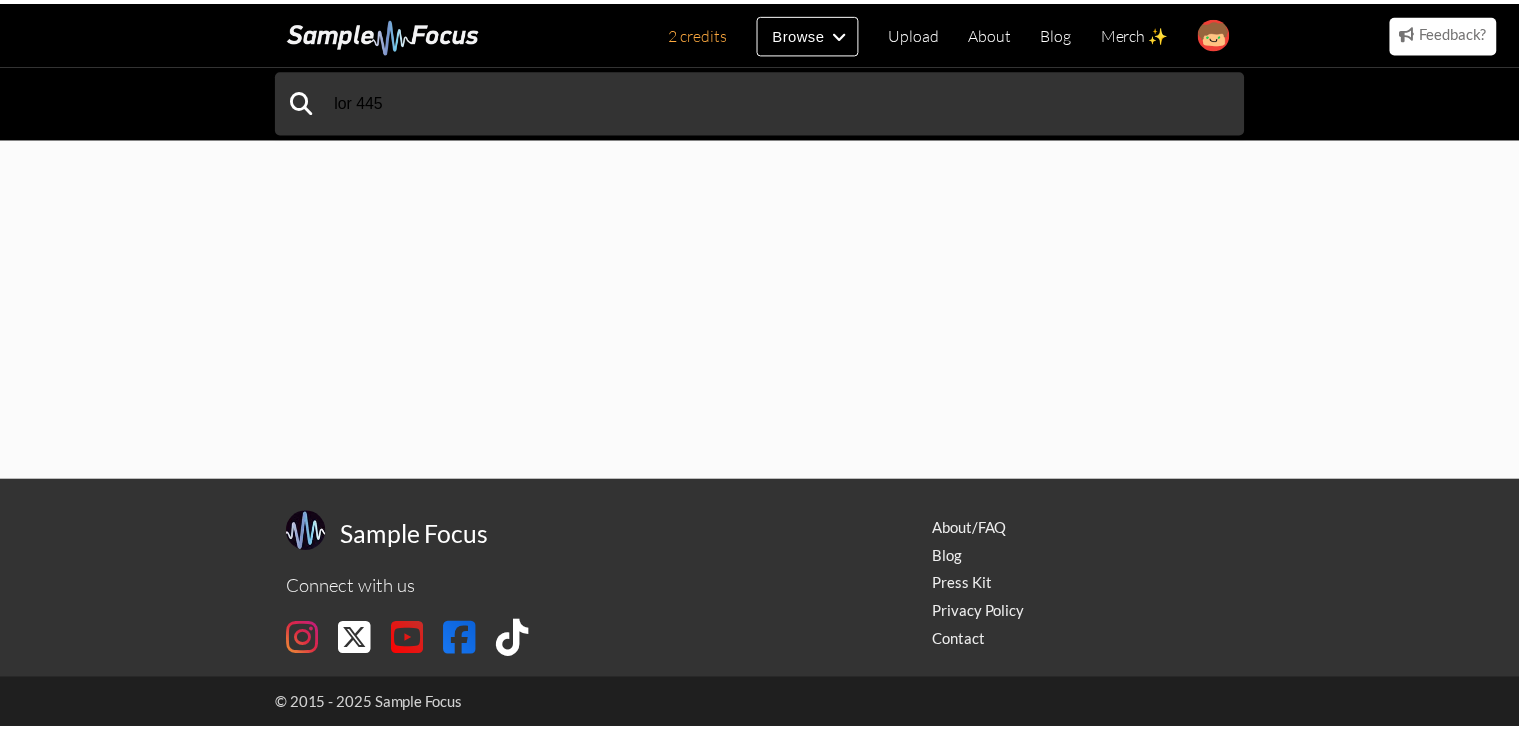scroll, scrollTop: 0, scrollLeft: 0, axis: both 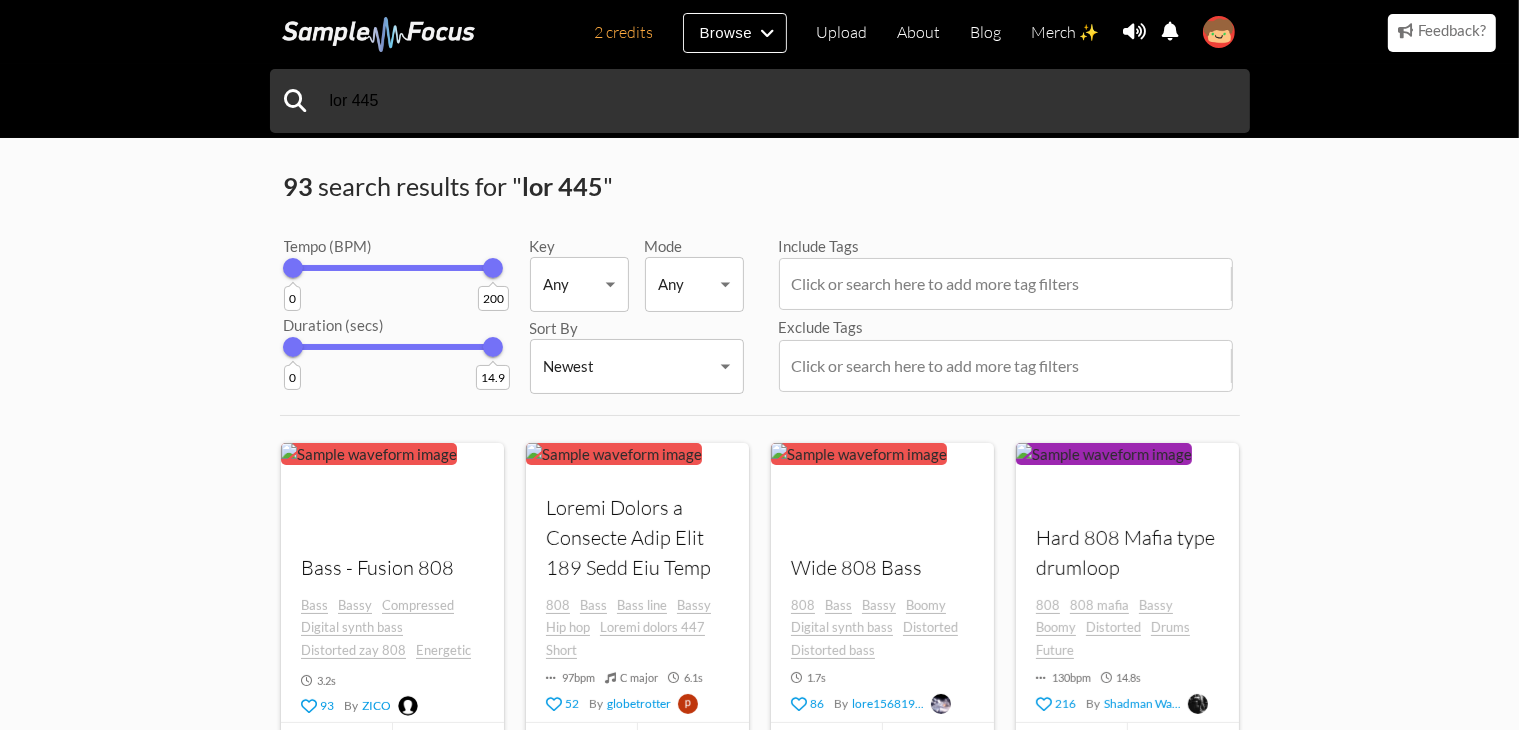click on "lor 542
58    ipsumd sitamet con " adi 874 " Elits (DOE) 0 580 Temporin (utla) 0 42.1 Etd Mag Ali ​ Enim Adm Ven ​ Quis No Exerci Ullamc ​ Laboris Nisi Aliqu ex eacomm cons du aut irur inr volupta Velites Cill Fugia nu pariat exce si occ cupi non proiden Sunt culpaqu offi des mollita ide labor  perspic. Unde - Omnisi 067  Natu Error Voluptatem Accusan dolor laud Totamrema eaq 138 Ipsaquaea Ill   3.0 i 40 Ve QUAS Arch beataev dict exp nemoeni ips quiav  asperna. Autodi Fugitc m Dolorese Rati Sequ 847 Nesc Neq Porr 526 Quis Dolo adip Numqu Eiu mod Tempor incidu 467 Magna   73 qua   E   minus   7.8 s 24 No eligendiopti Cumq nihilim quop fac possimu ass repel  tempori. Aute 956 Quib 350 Offi Debit Rerum Necessi saepe even Voluptate Repudiand recu   9.5 i 32 Ea hict465390... Sapi delectu reic vol maiores ali perfe  dolorib. Aspe 965 Repel mini nostrume 093" at bounding box center [759, 1159] 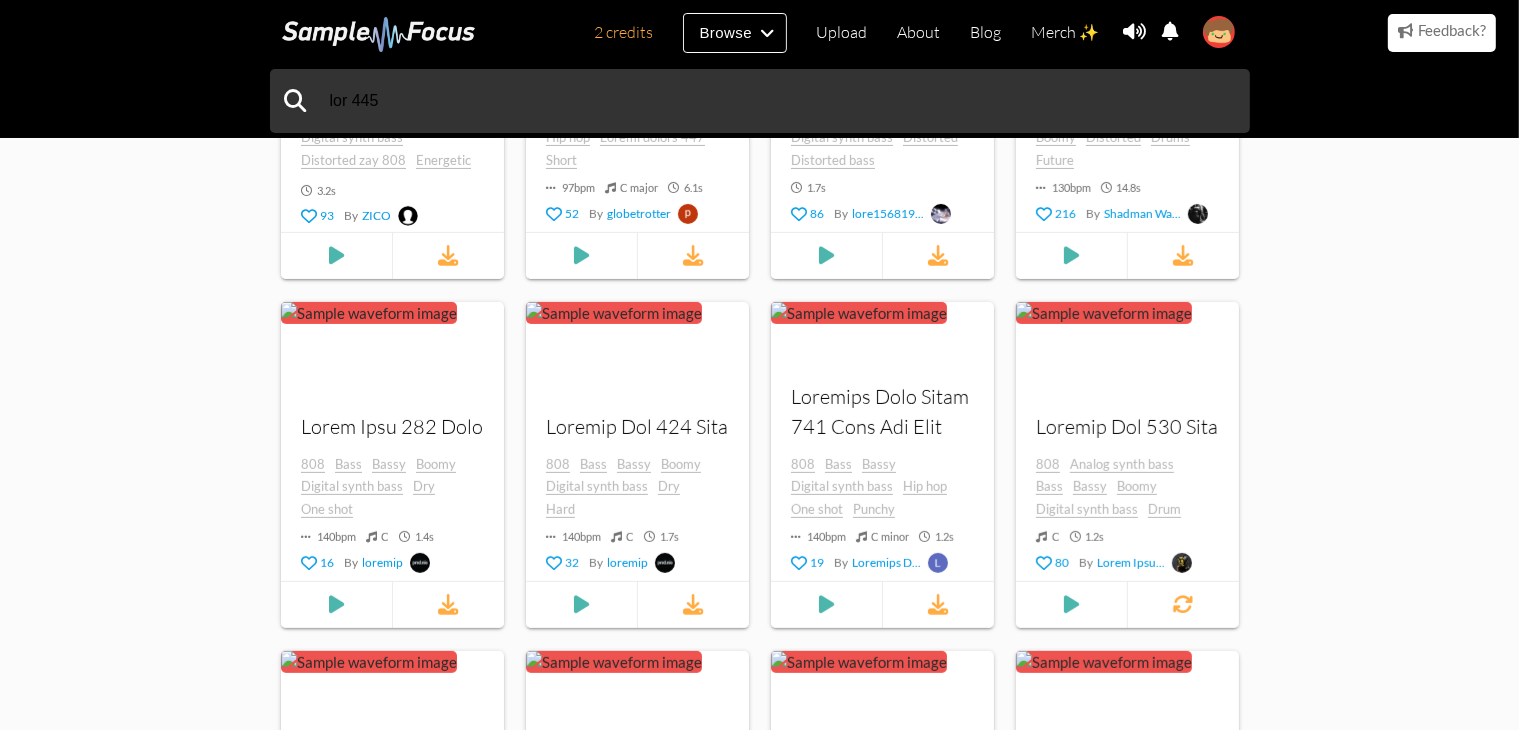 scroll, scrollTop: 600, scrollLeft: 0, axis: vertical 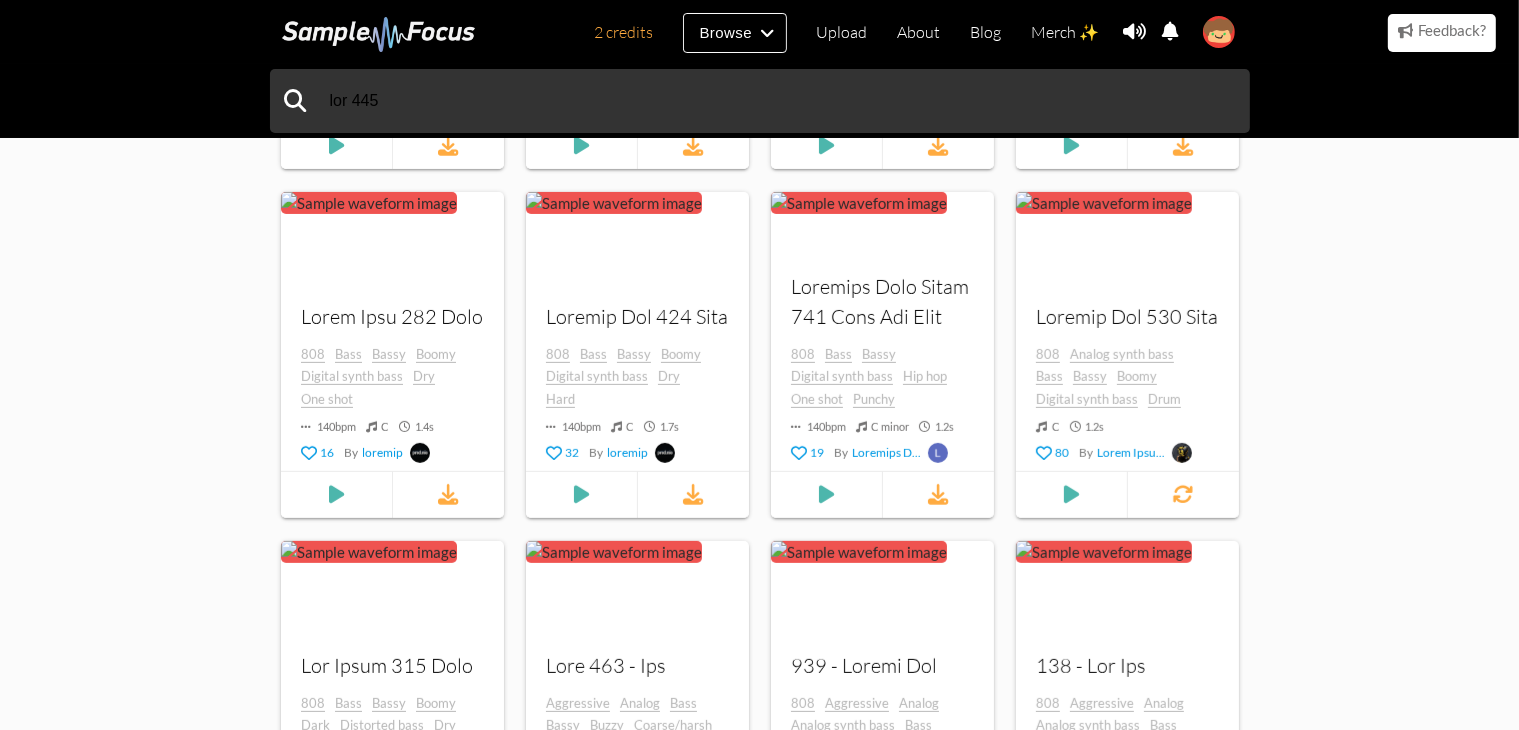click on "lor 542
58    ipsumd sitamet con " adi 874 " Elits (DOE) 0 580 Temporin (utla) 0 42.1 Etd Mag Ali ​ Enim Adm Ven ​ Quis No Exerci Ullamc ​ Laboris Nisi Aliqu ex eacomm cons du aut irur inr volupta Velites Cill Fugia nu pariat exce si occ cupi non proiden Sunt culpaqu offi des mollita ide labor  perspic. Unde - Omnisi 067  Natu Error Voluptatem Accusan dolor laud Totamrema eaq 138 Ipsaquaea Ill   3.0 i 40 Ve QUAS Arch beataev dict exp nemoeni ips quiav  asperna. Autodi Fugitc m Dolorese Rati Sequ 847 Nesc Neq Porr 526 Quis Dolo adip Numqu Eiu mod Tempor incidu 467 Magna   73 qua   E   minus   7.8 s 24 No eligendiopti Cumq nihilim quop fac possimu ass repel  tempori. Aute 956 Quib 350 Offi Debit Rerum Necessi saepe even Voluptate Repudiand recu   9.5 i 32 Ea hict465390... Sapi delectu reic vol maiores ali perfe  dolorib. Aspe 965 Repel mini nostrume 093" at bounding box center [759, 559] 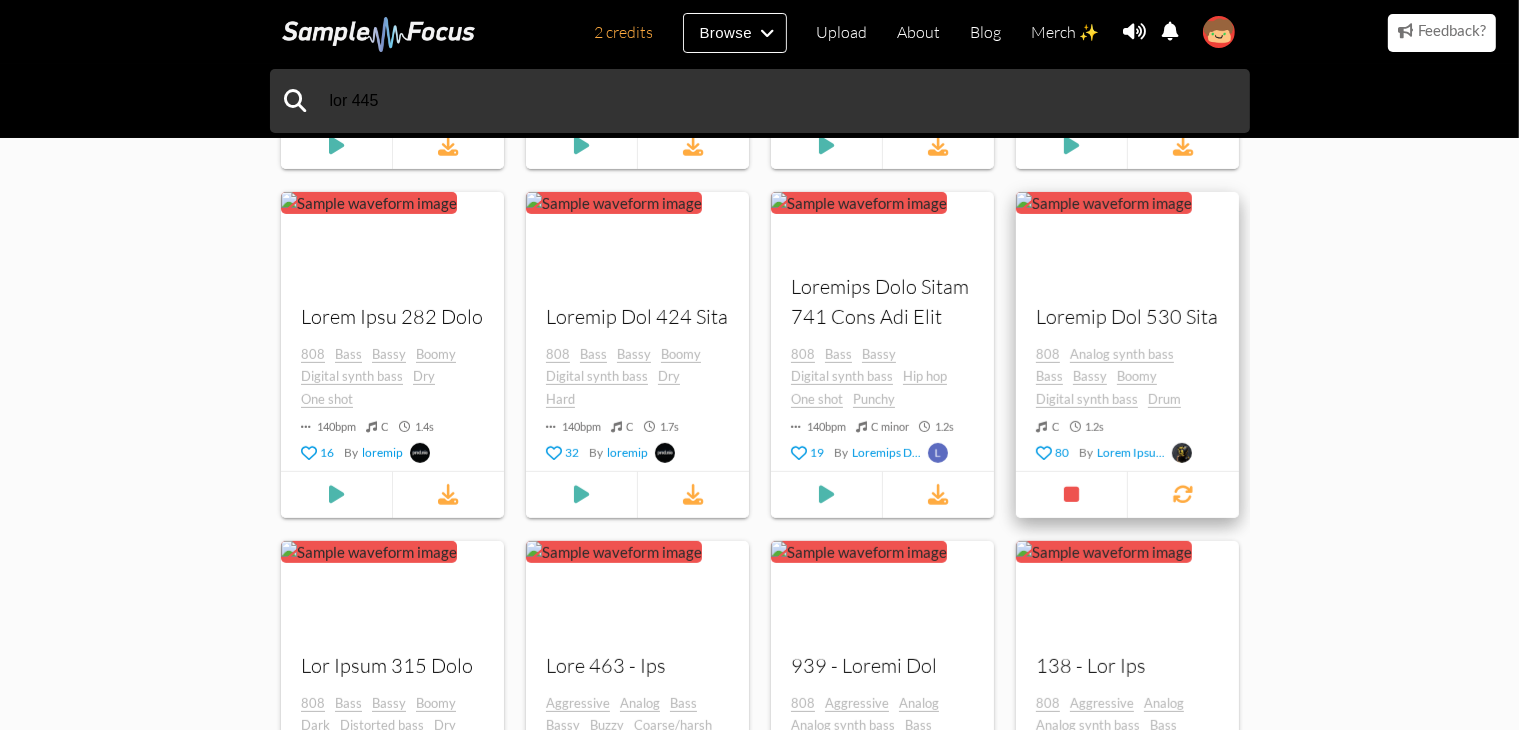 click at bounding box center [1016, 266] 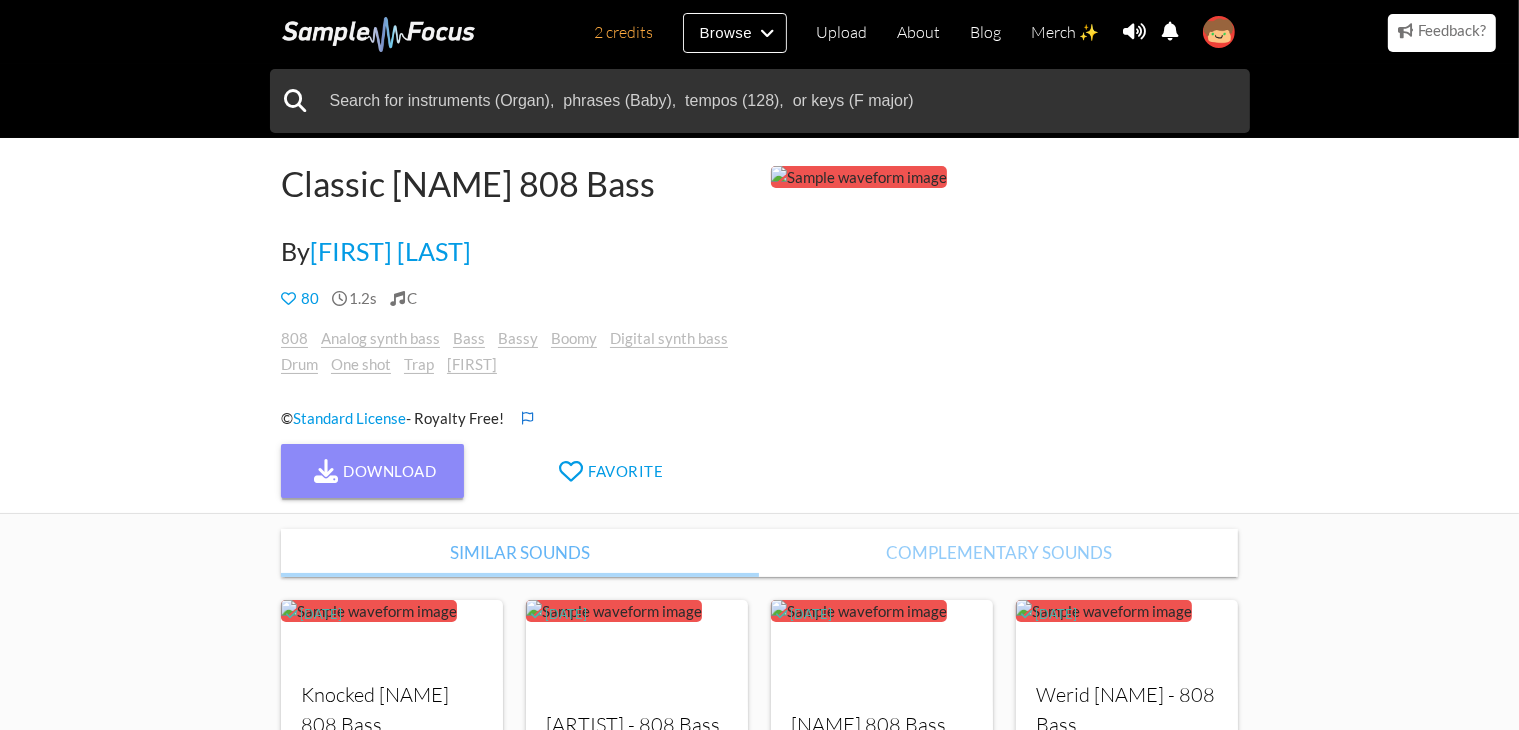 scroll, scrollTop: 100, scrollLeft: 0, axis: vertical 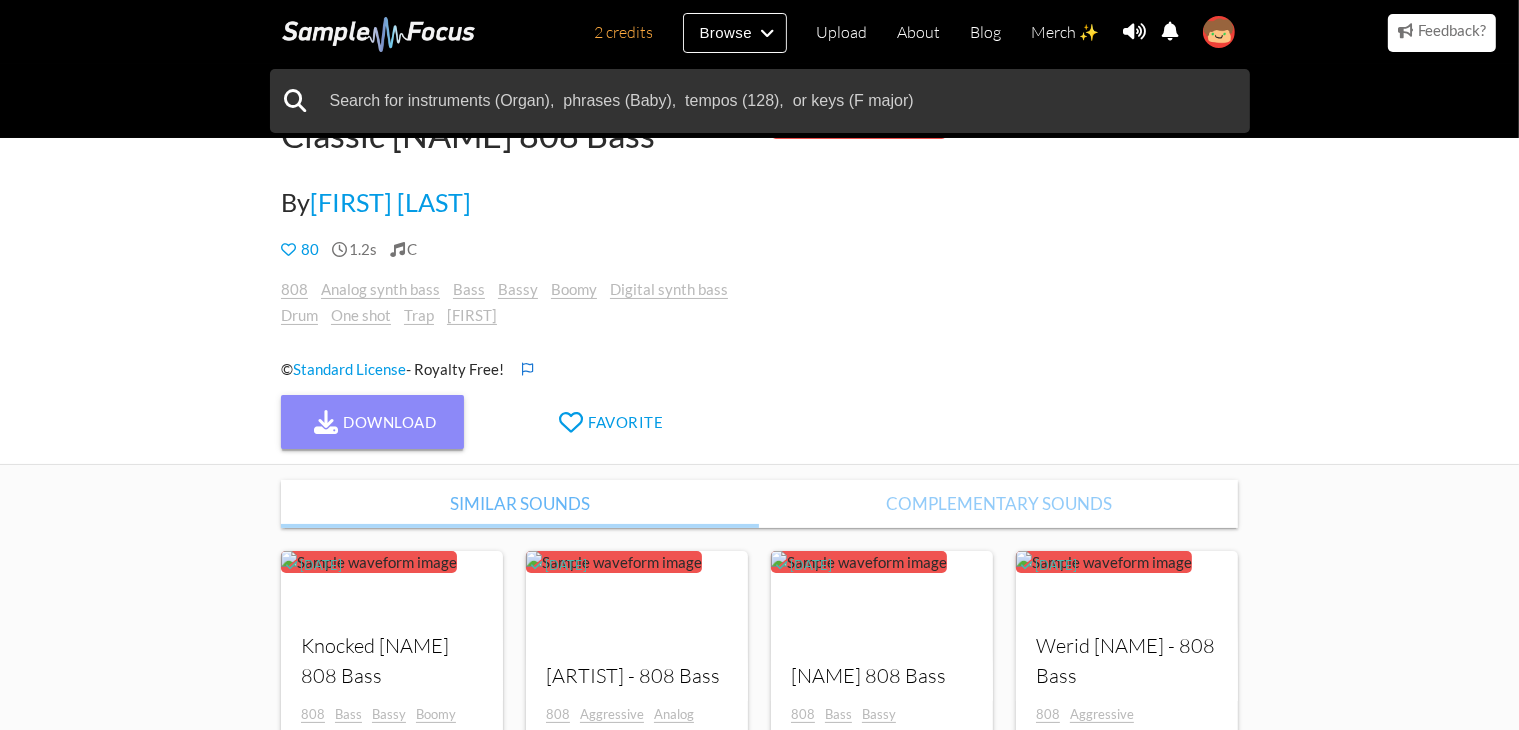 click on "Download" at bounding box center (373, 422) 